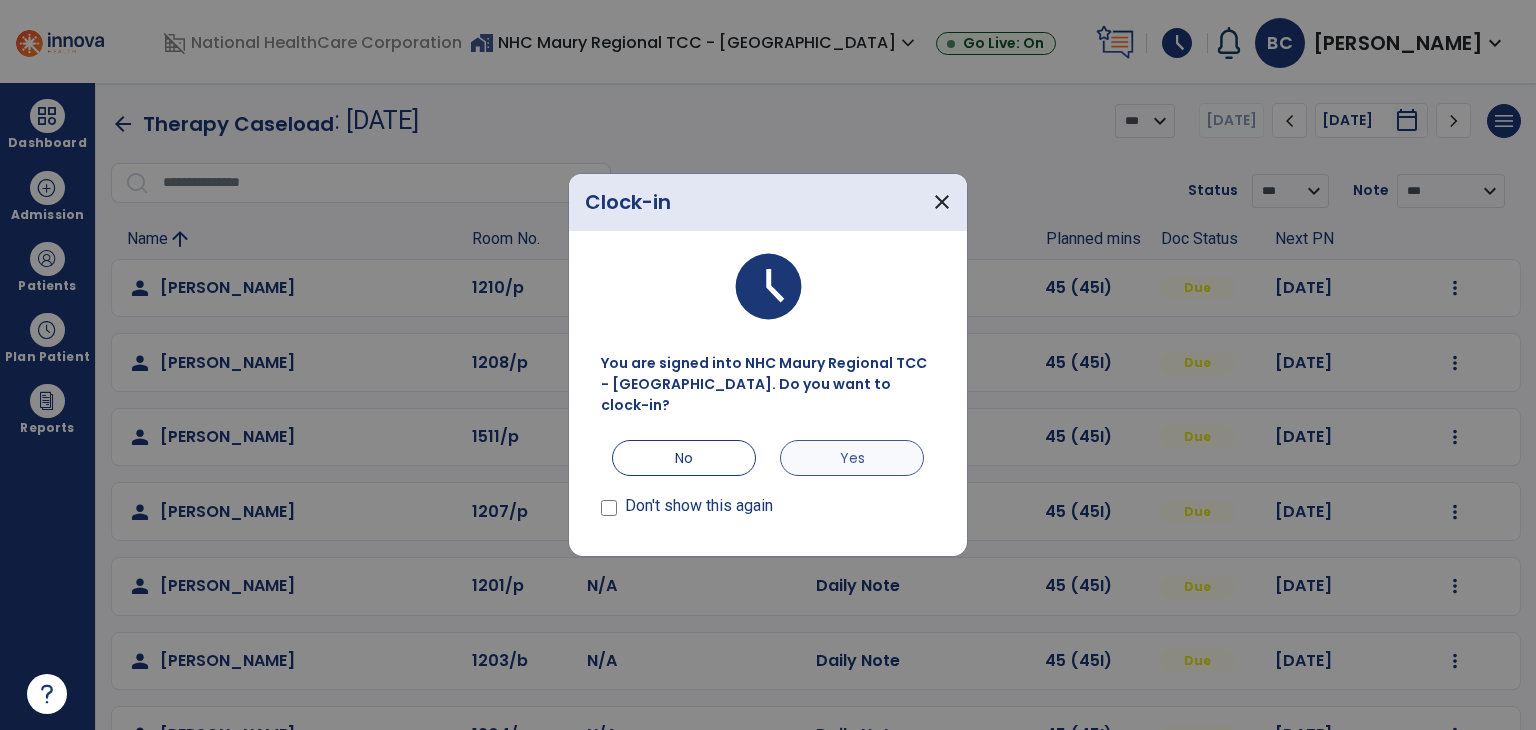 scroll, scrollTop: 0, scrollLeft: 0, axis: both 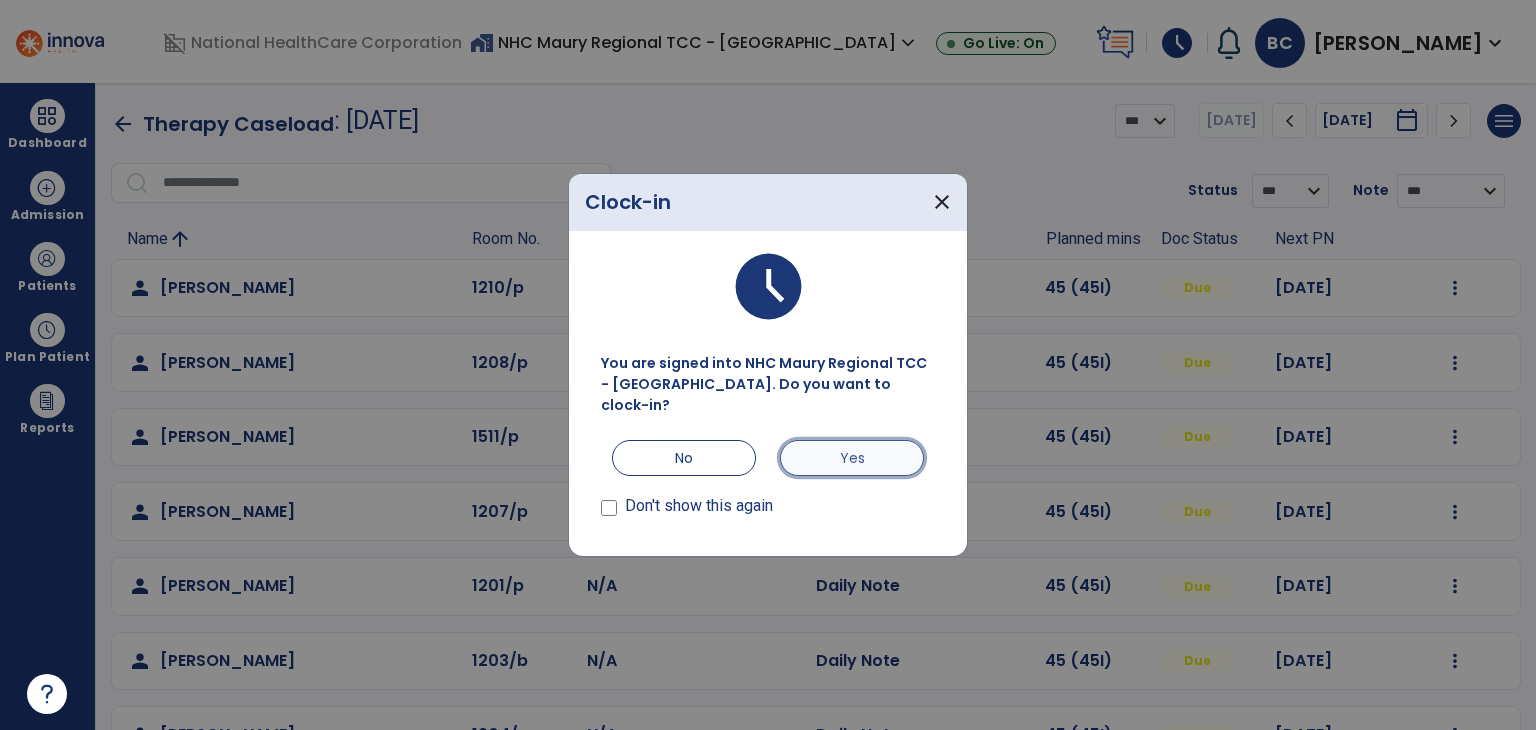 click on "Yes" at bounding box center [852, 458] 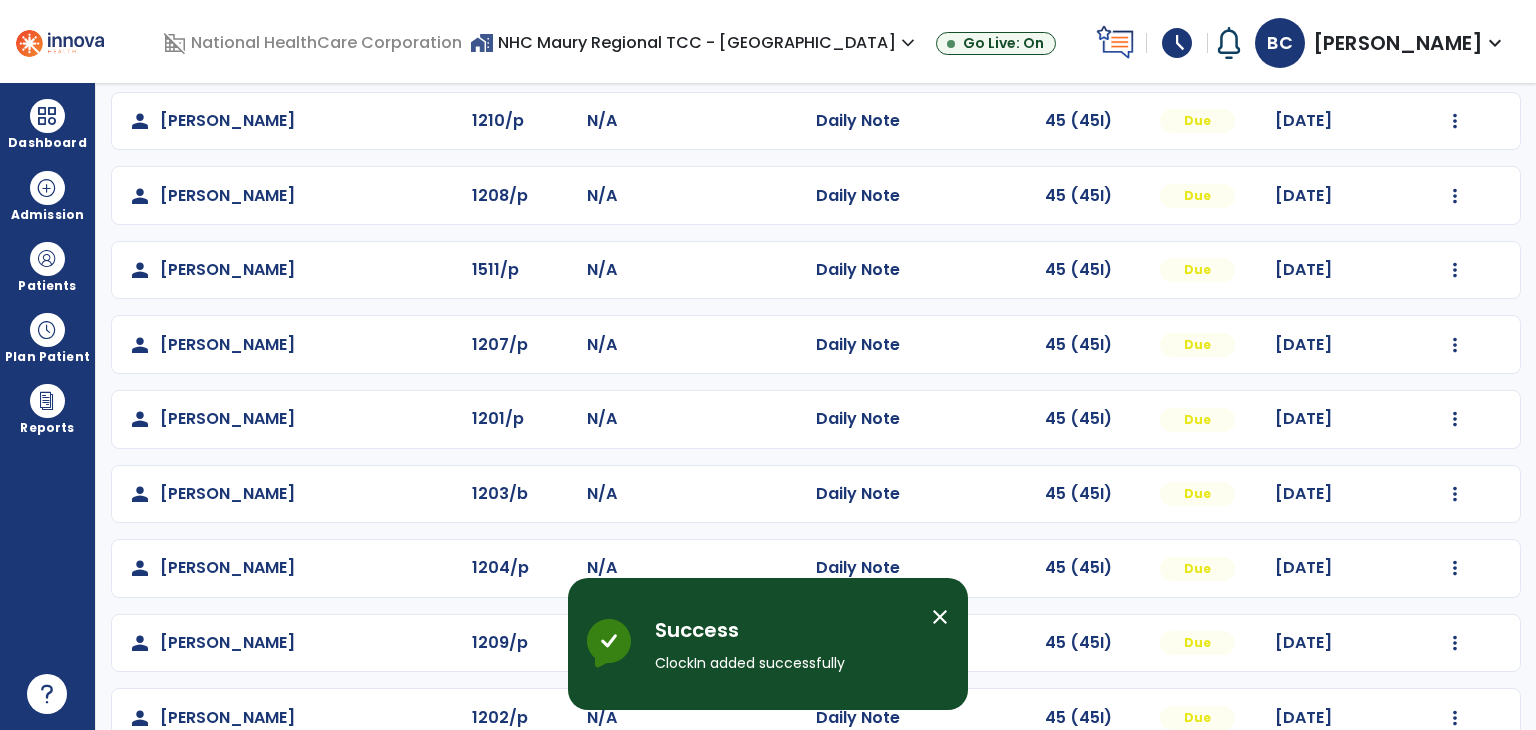 scroll, scrollTop: 209, scrollLeft: 0, axis: vertical 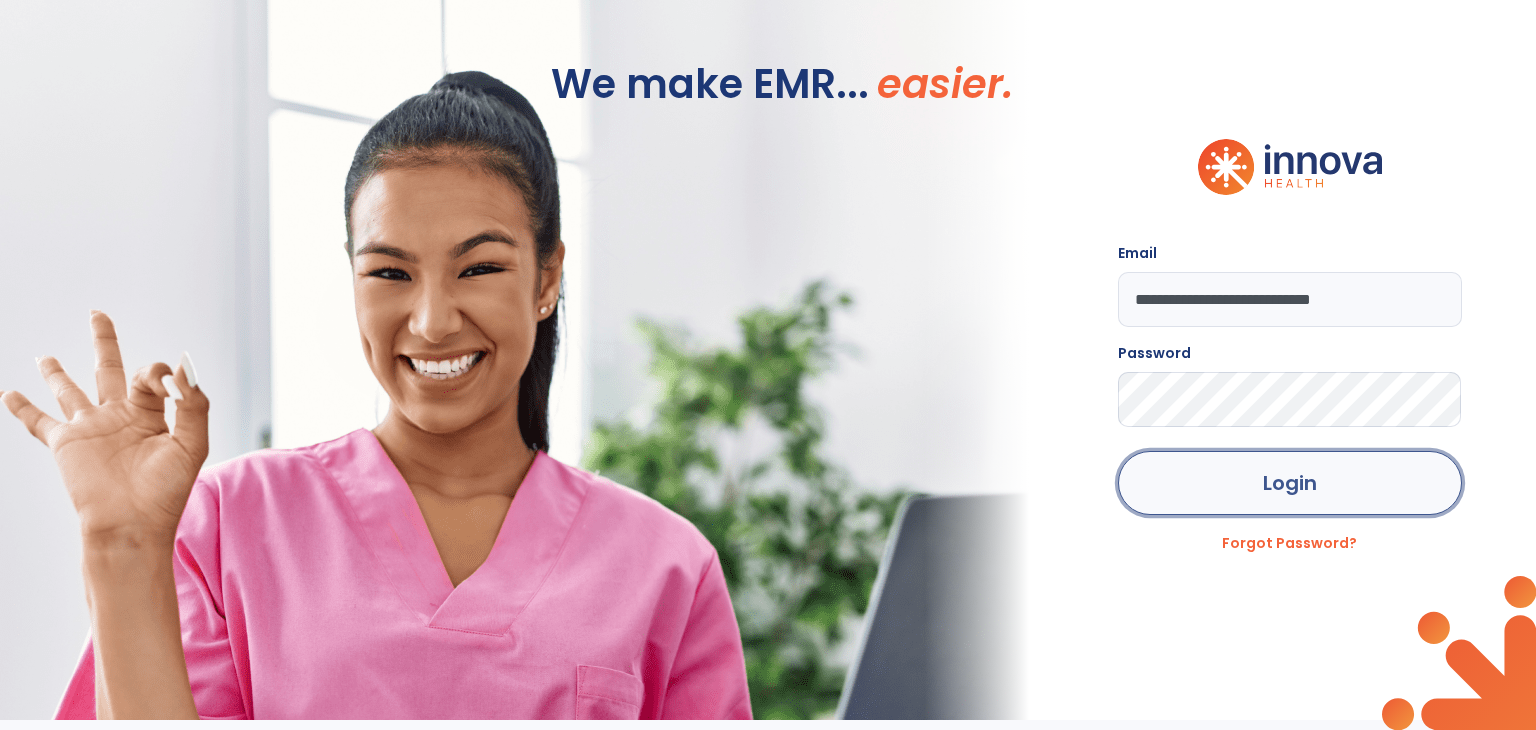 click on "Login" 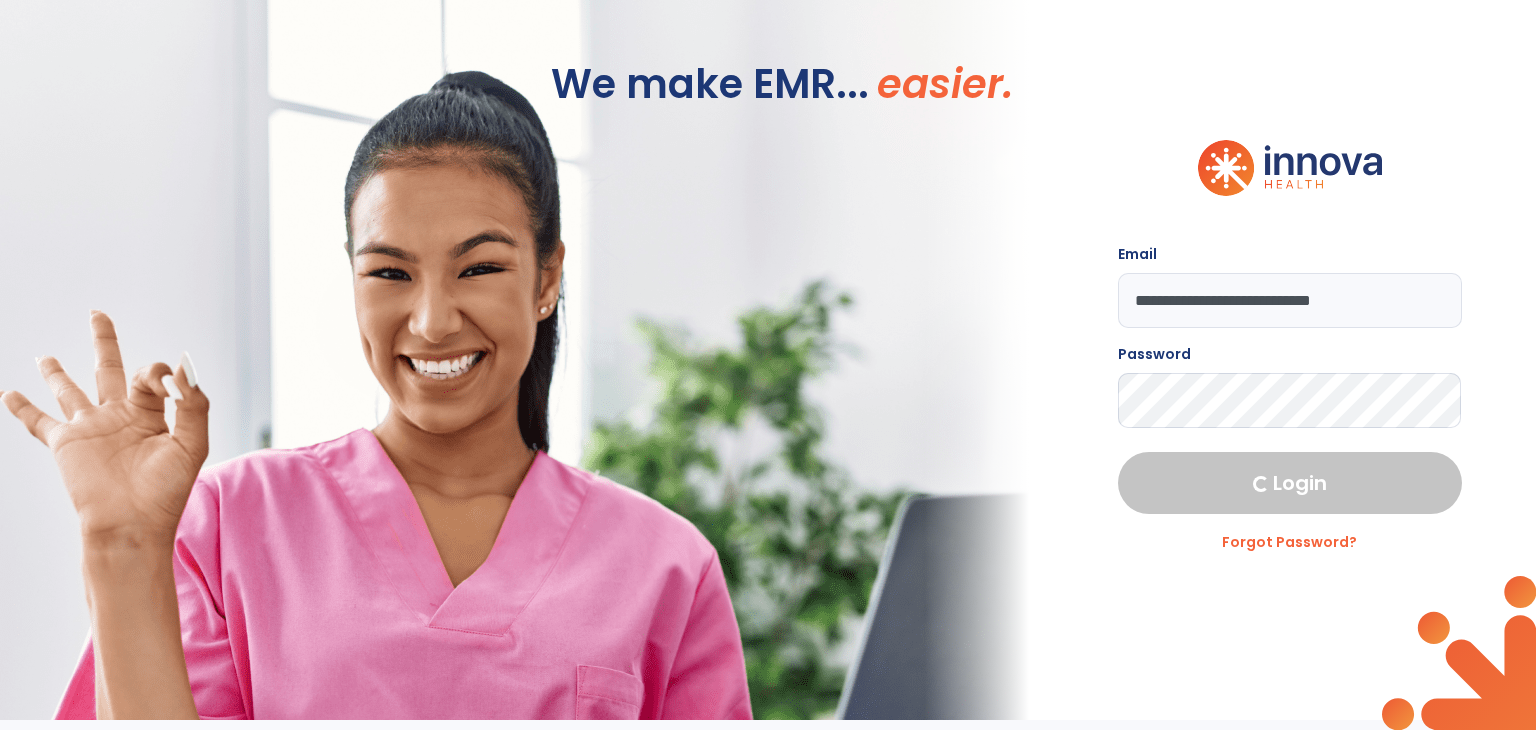 select on "****" 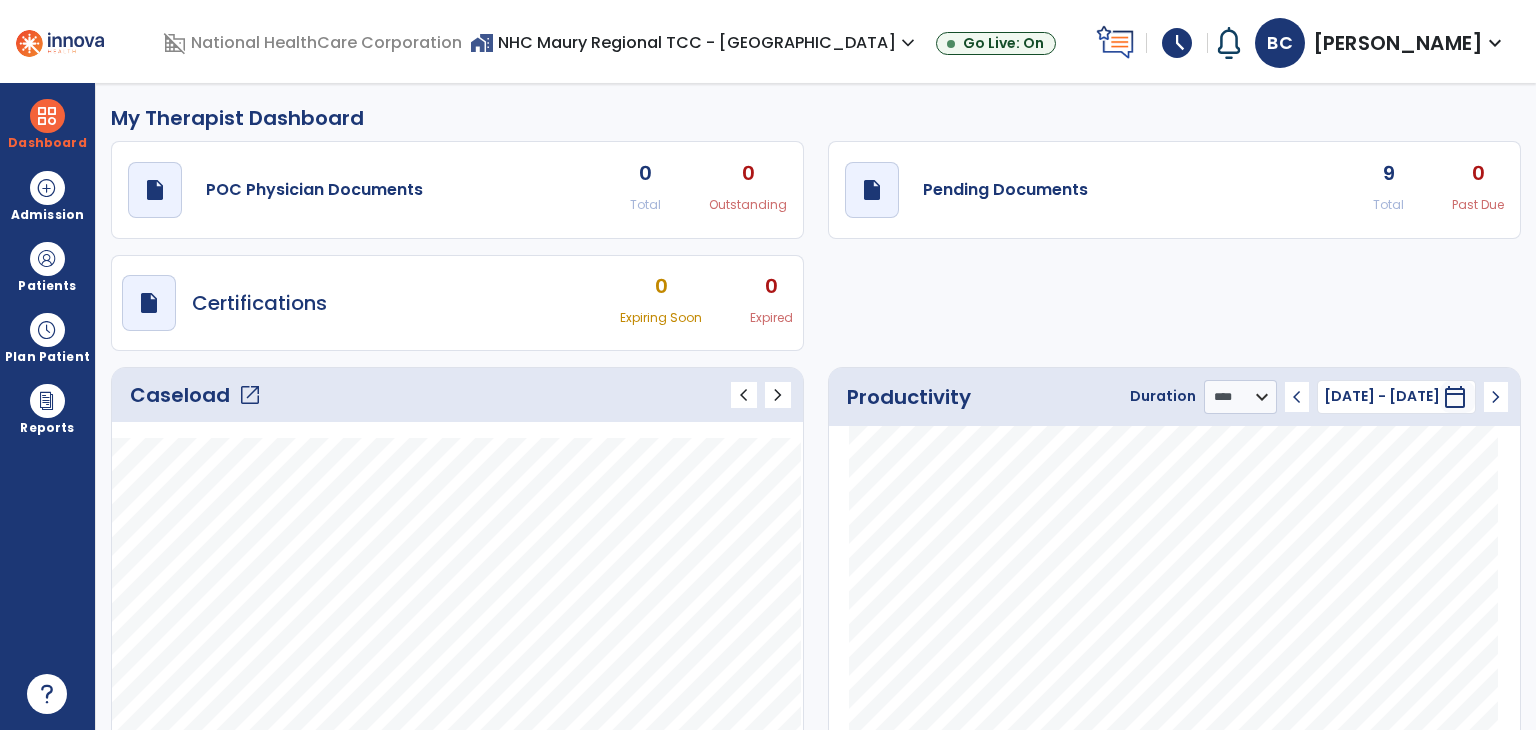 click on "Caseload   open_in_new   chevron_left   chevron_right" 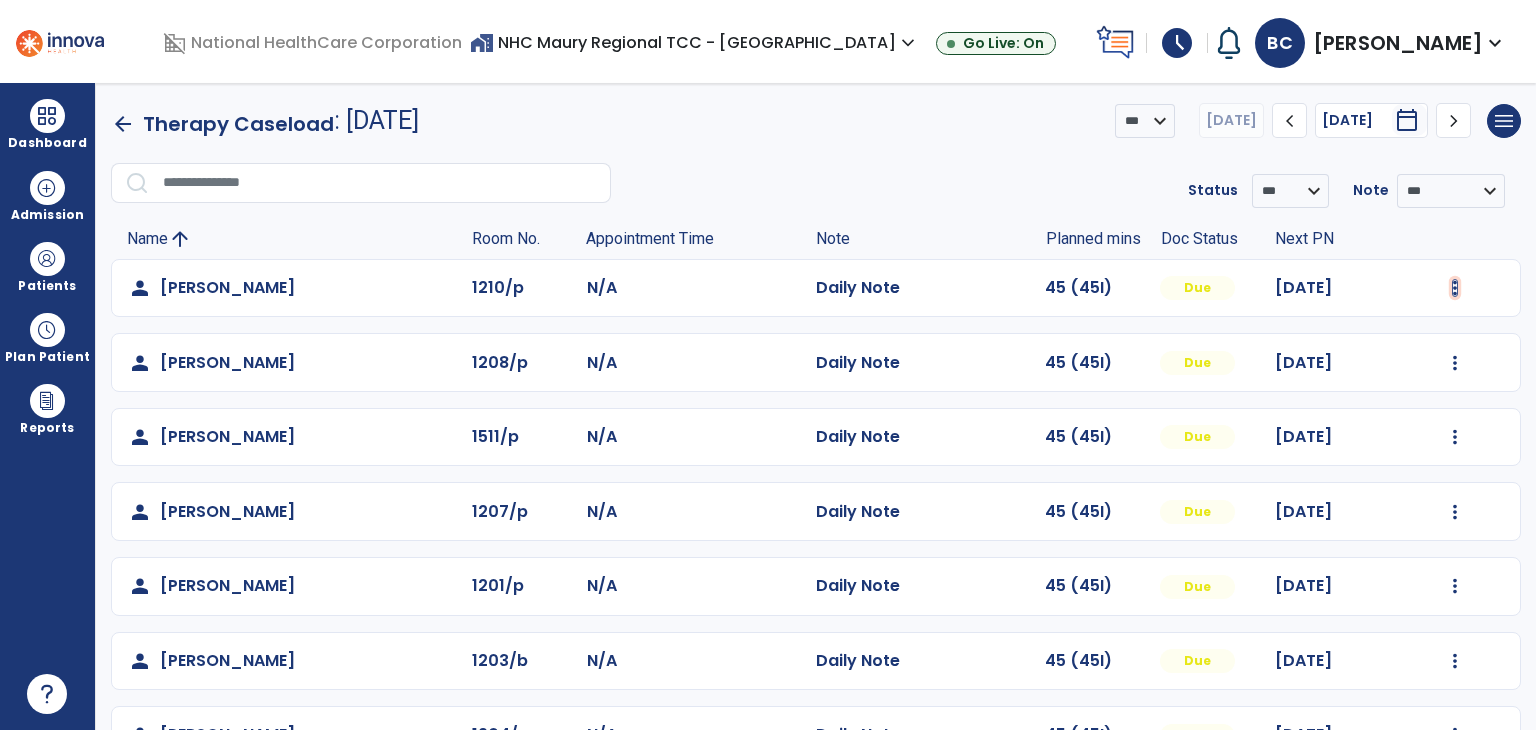 click at bounding box center [1455, 288] 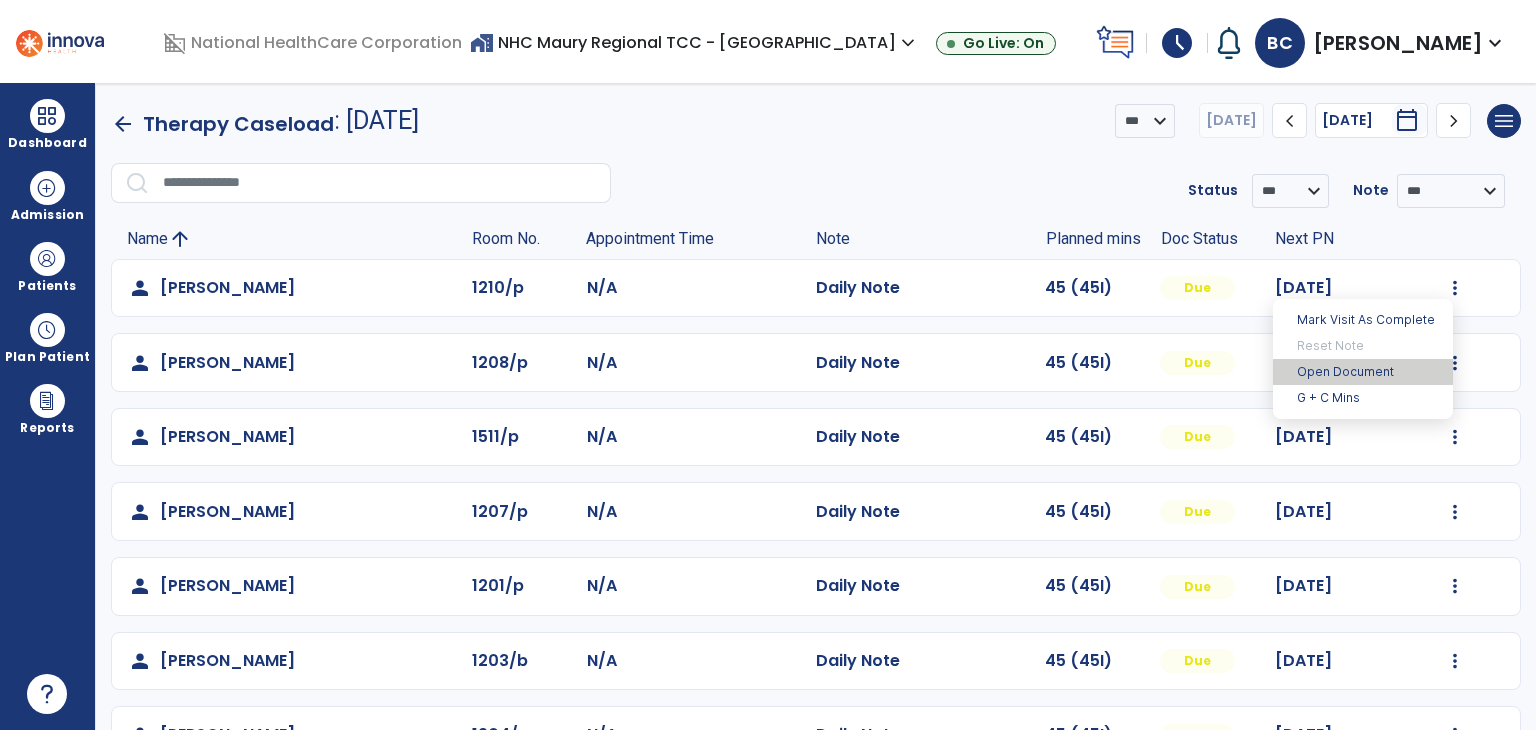 click on "Open Document" at bounding box center [1363, 372] 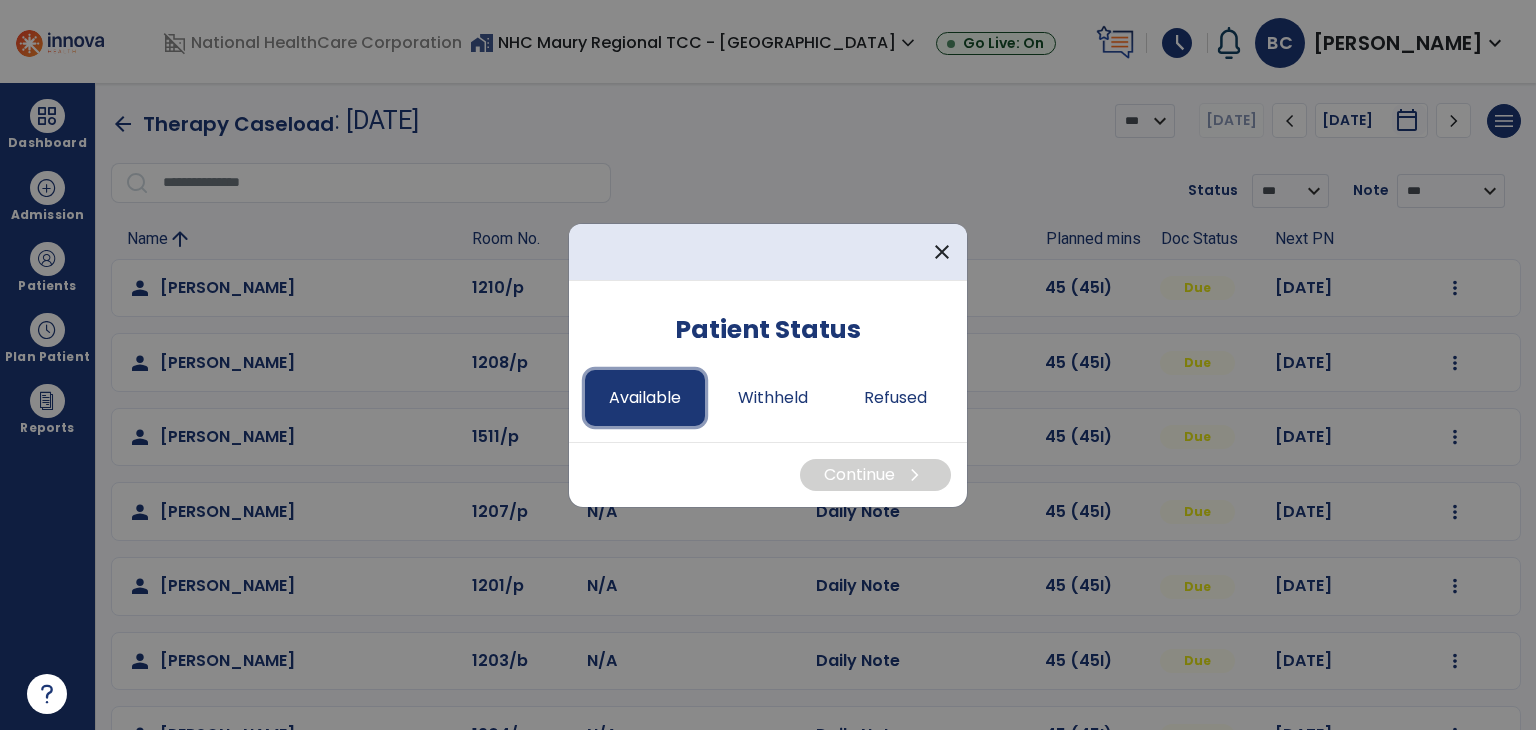 click on "Available" at bounding box center (645, 398) 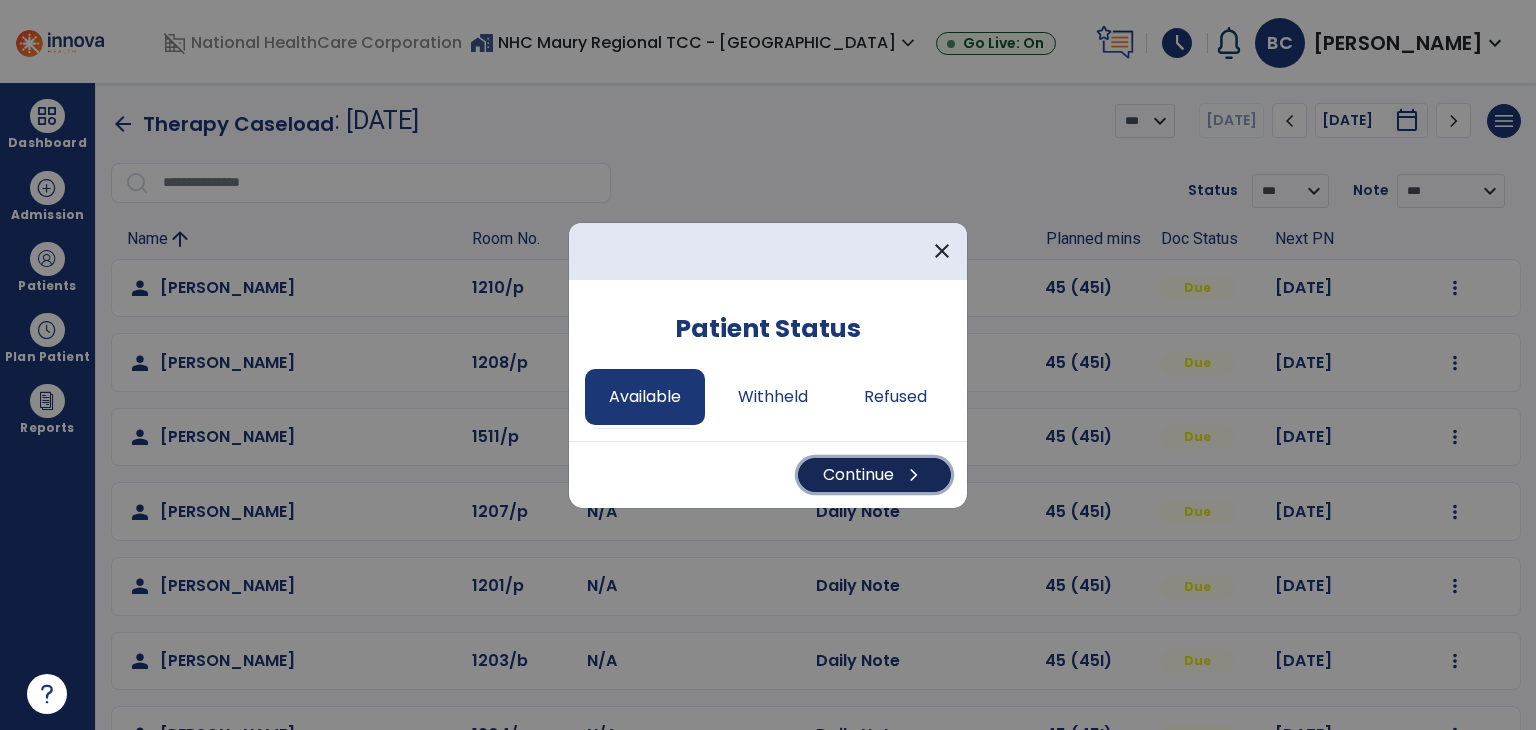 click on "Continue   chevron_right" at bounding box center [874, 475] 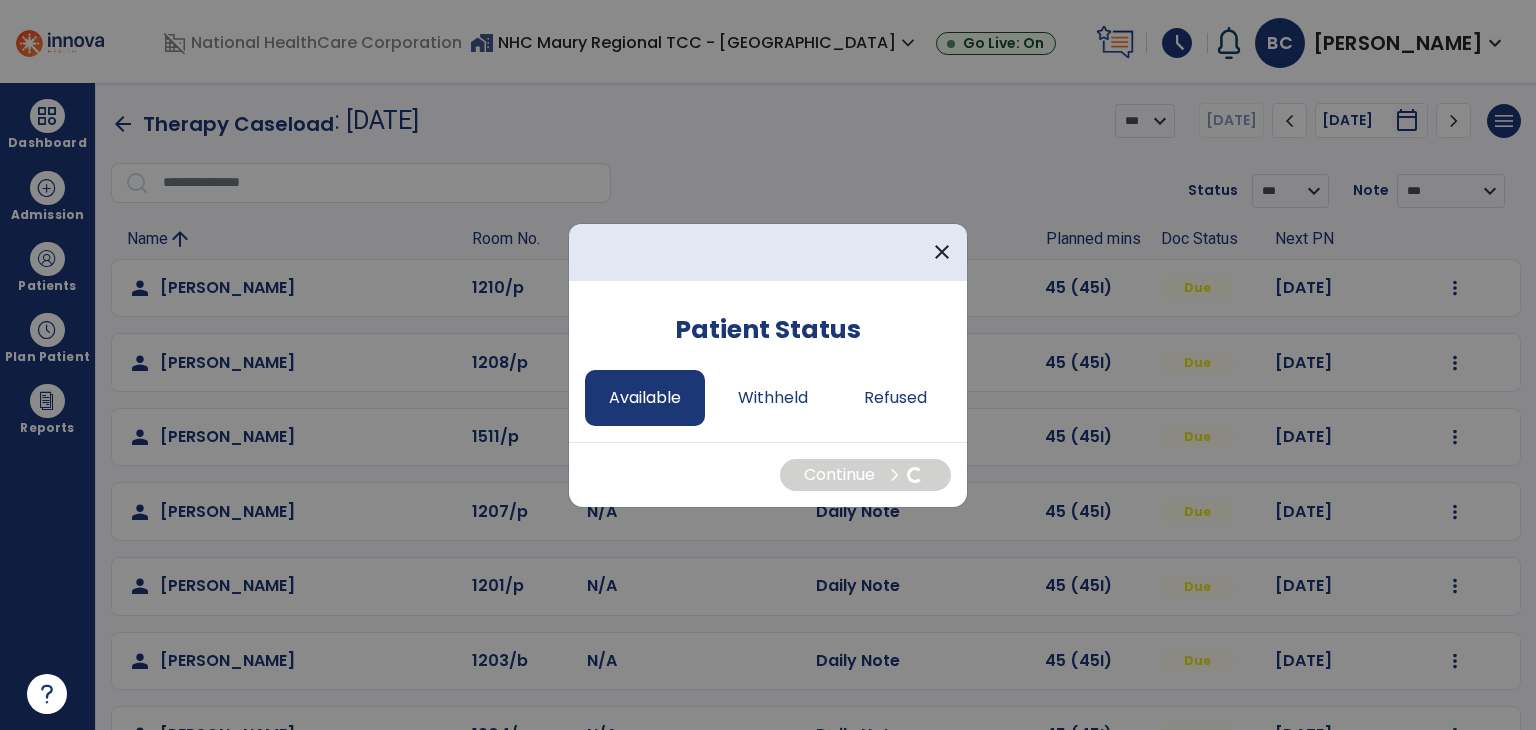 select on "*" 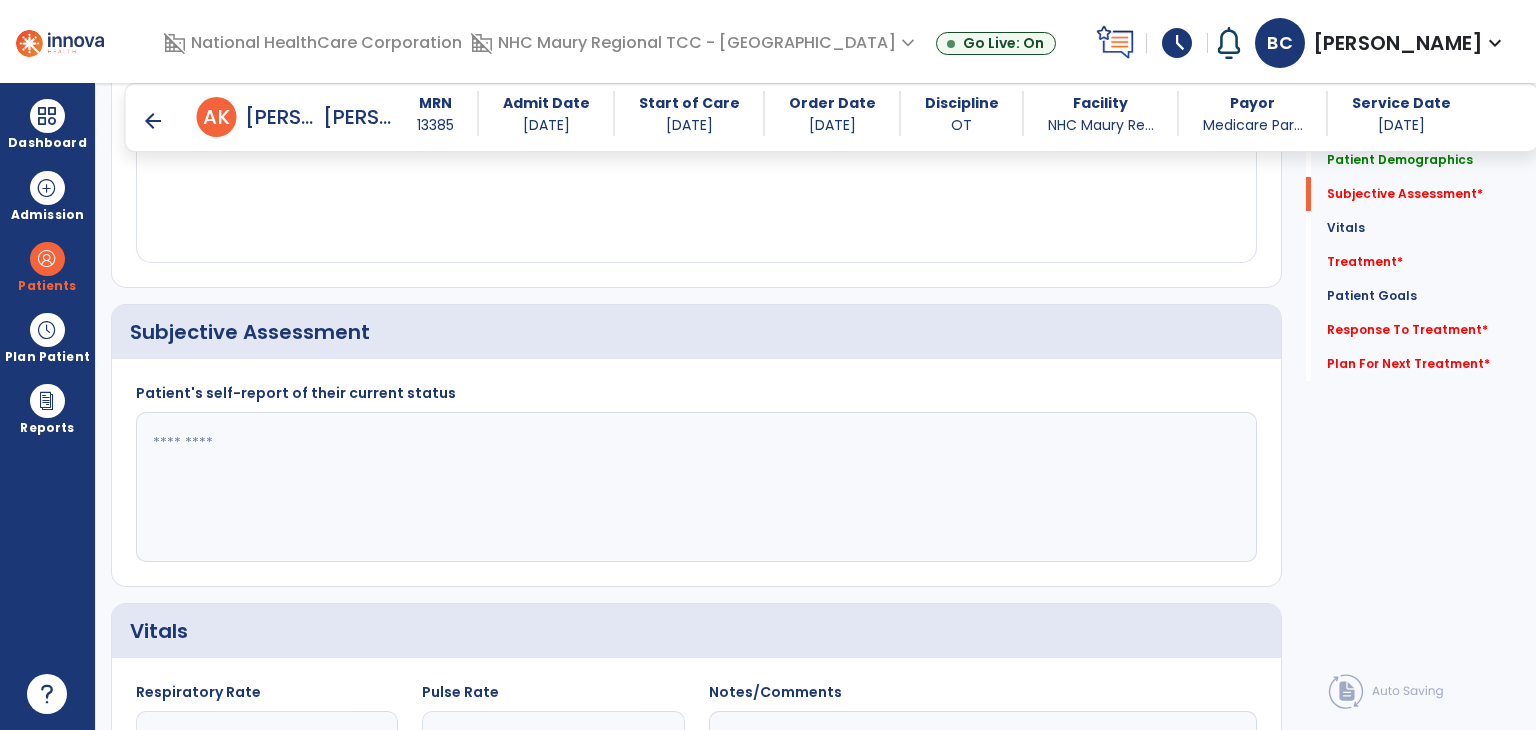 scroll, scrollTop: 348, scrollLeft: 0, axis: vertical 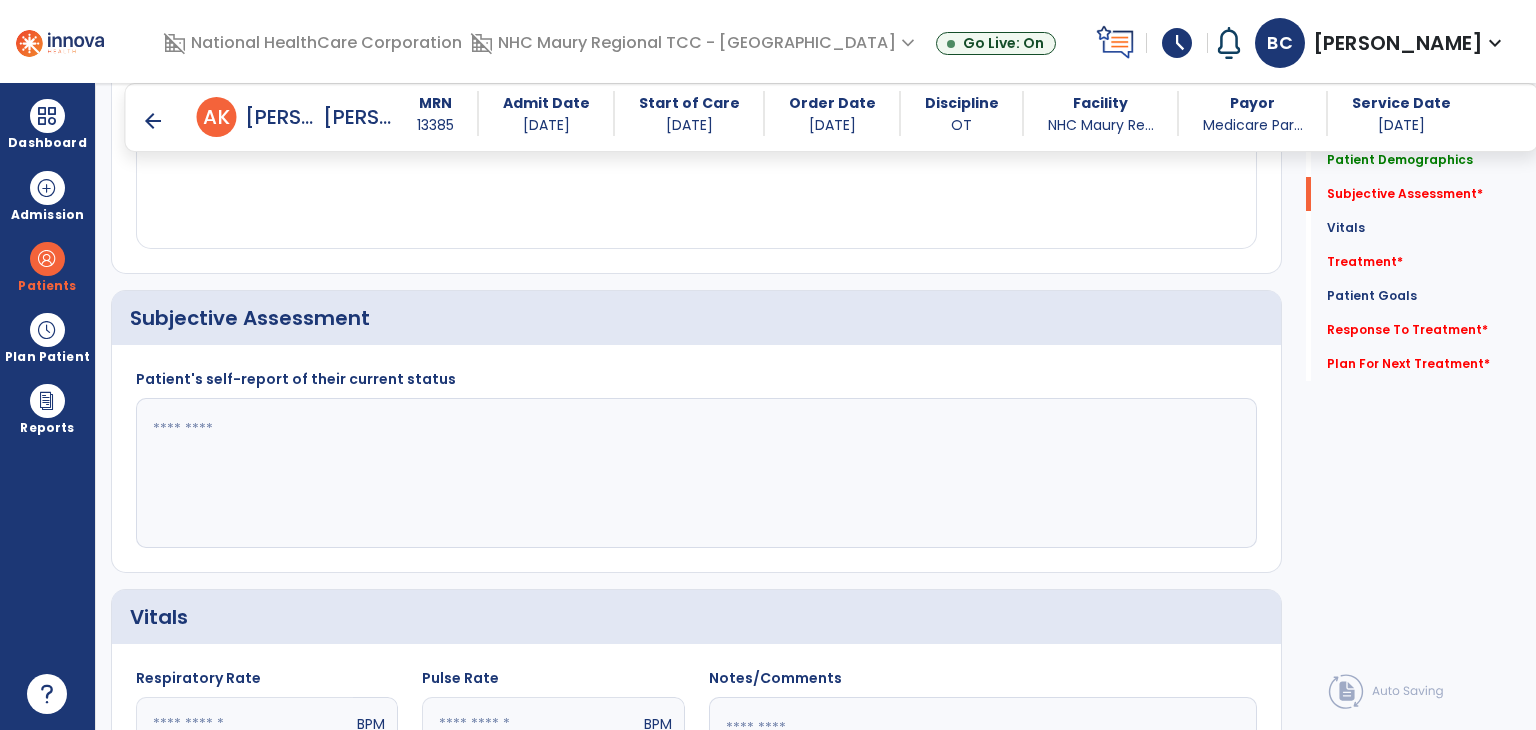 click 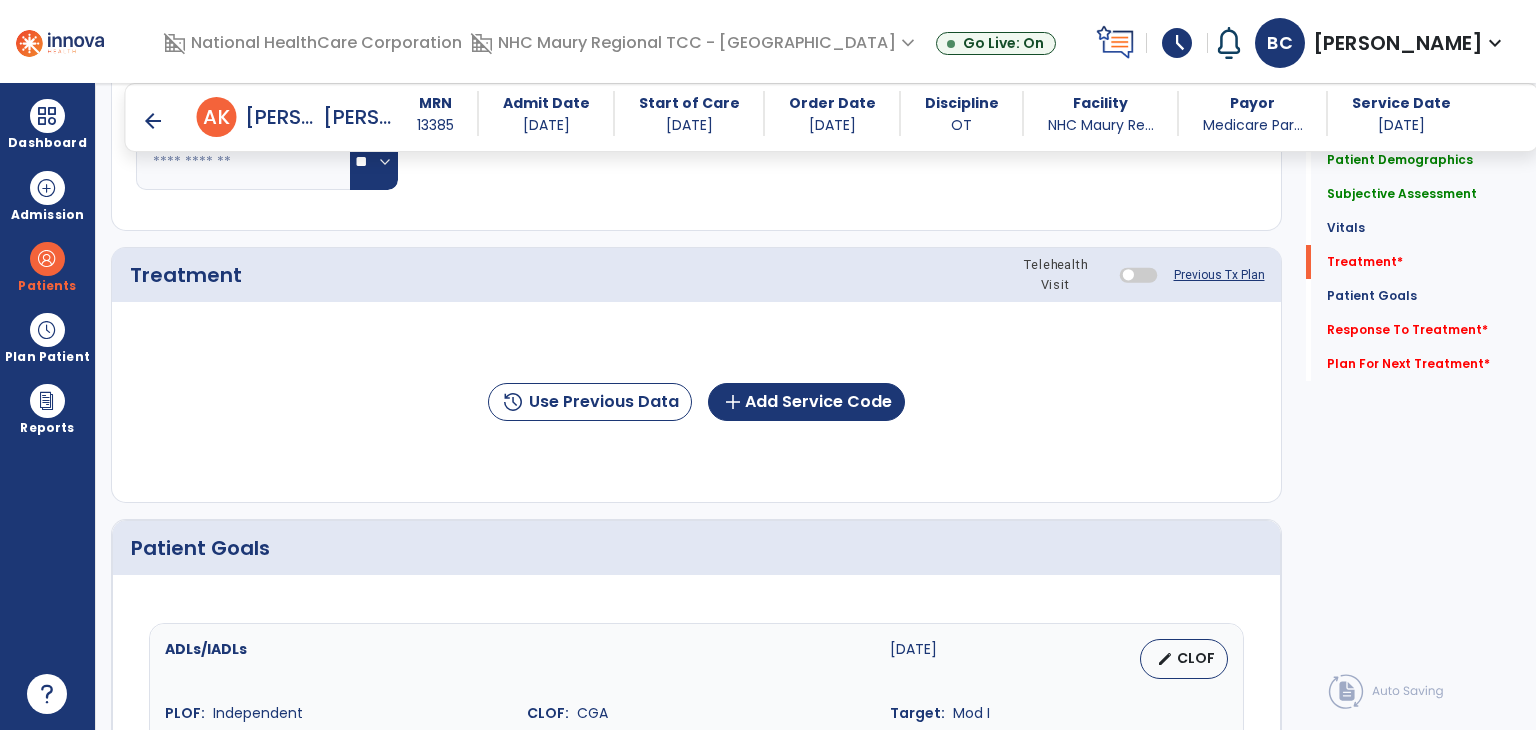 scroll, scrollTop: 1112, scrollLeft: 0, axis: vertical 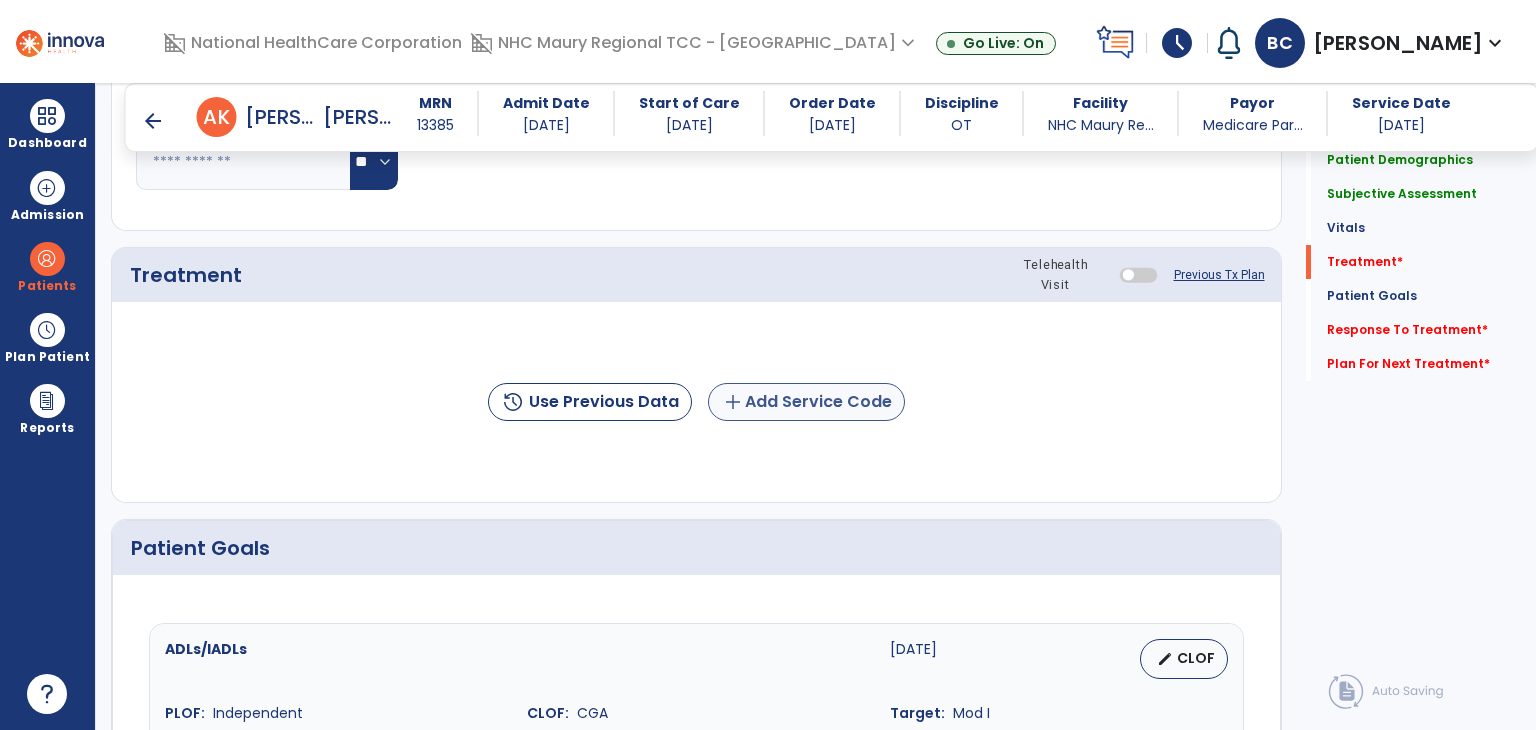 type on "**********" 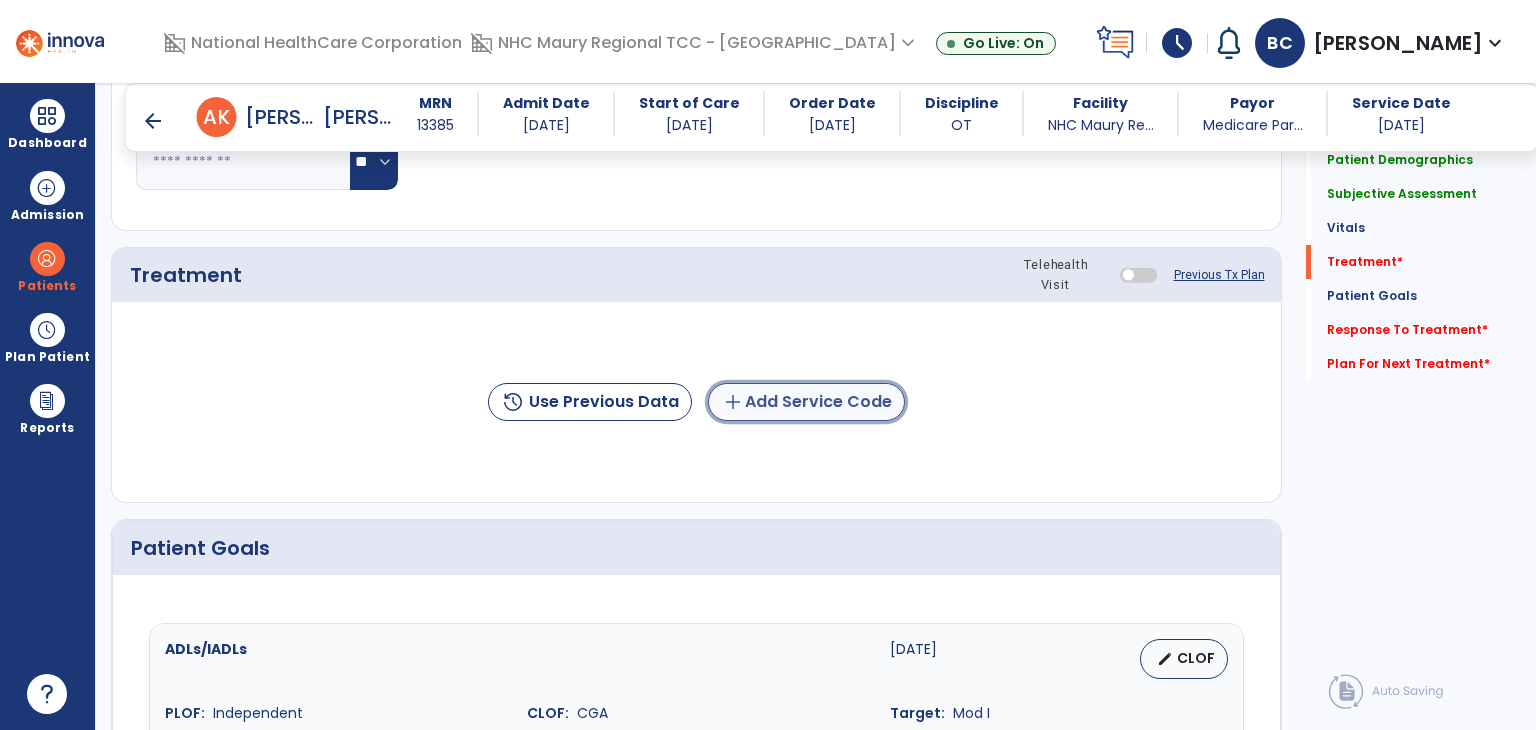 click on "add  Add Service Code" 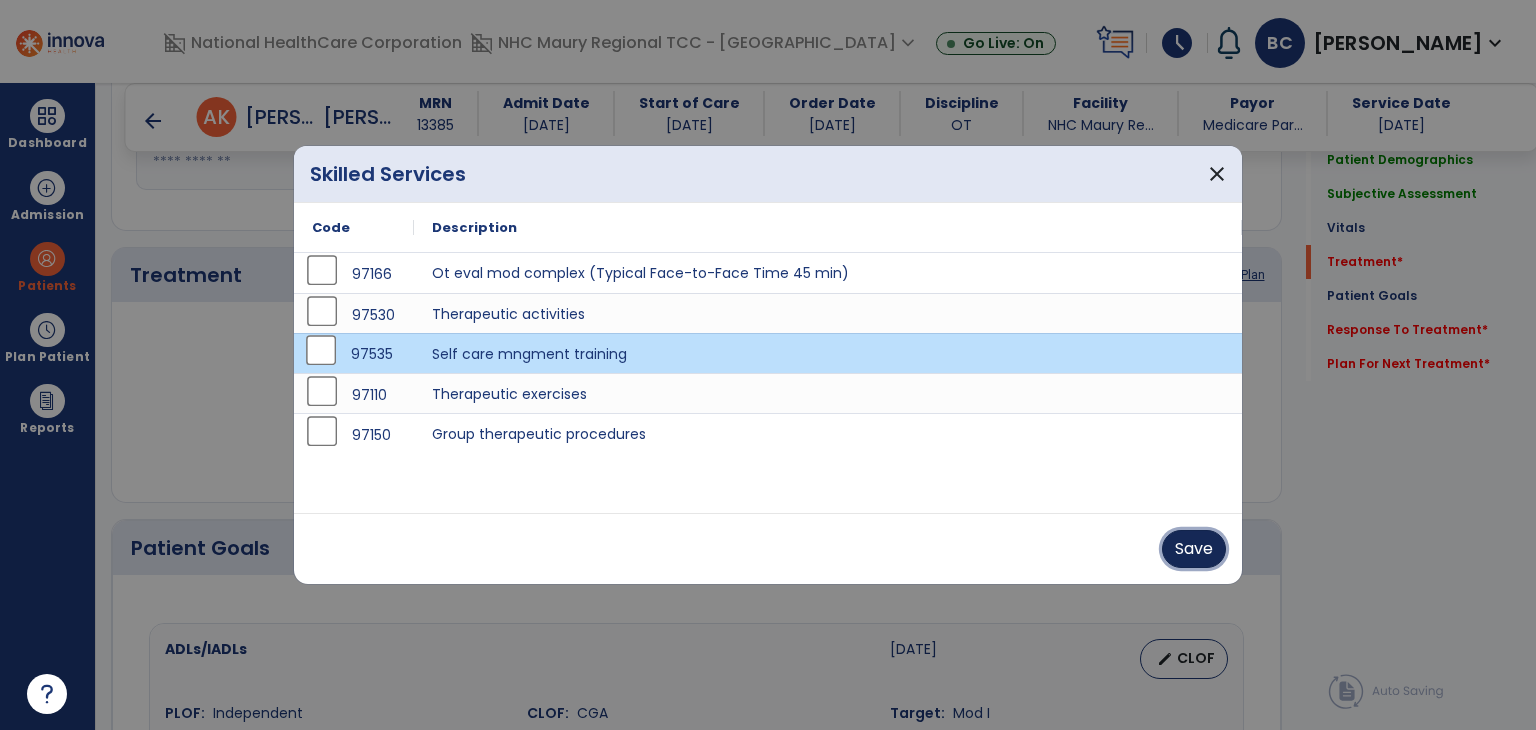 click on "Save" at bounding box center [1194, 549] 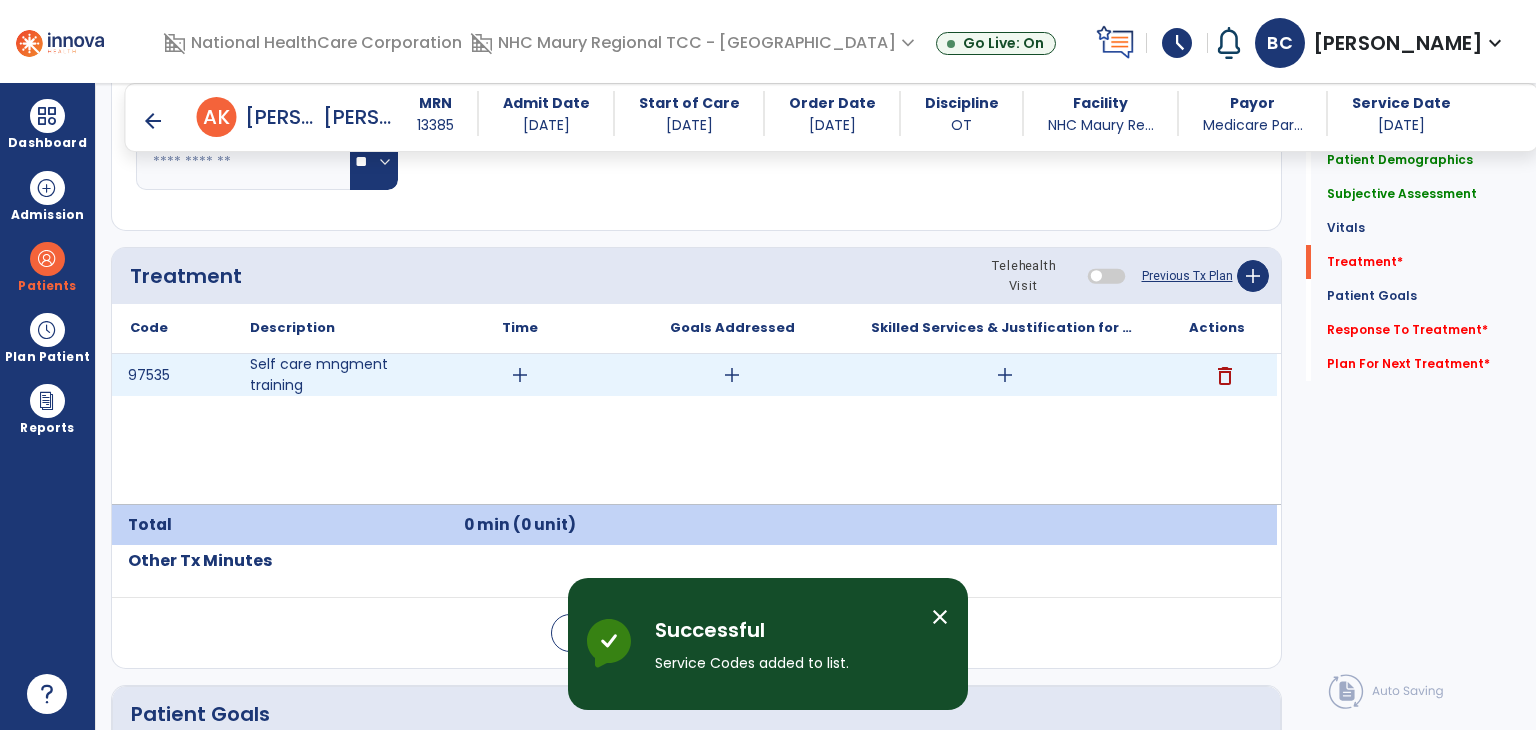 click on "add" at bounding box center (520, 375) 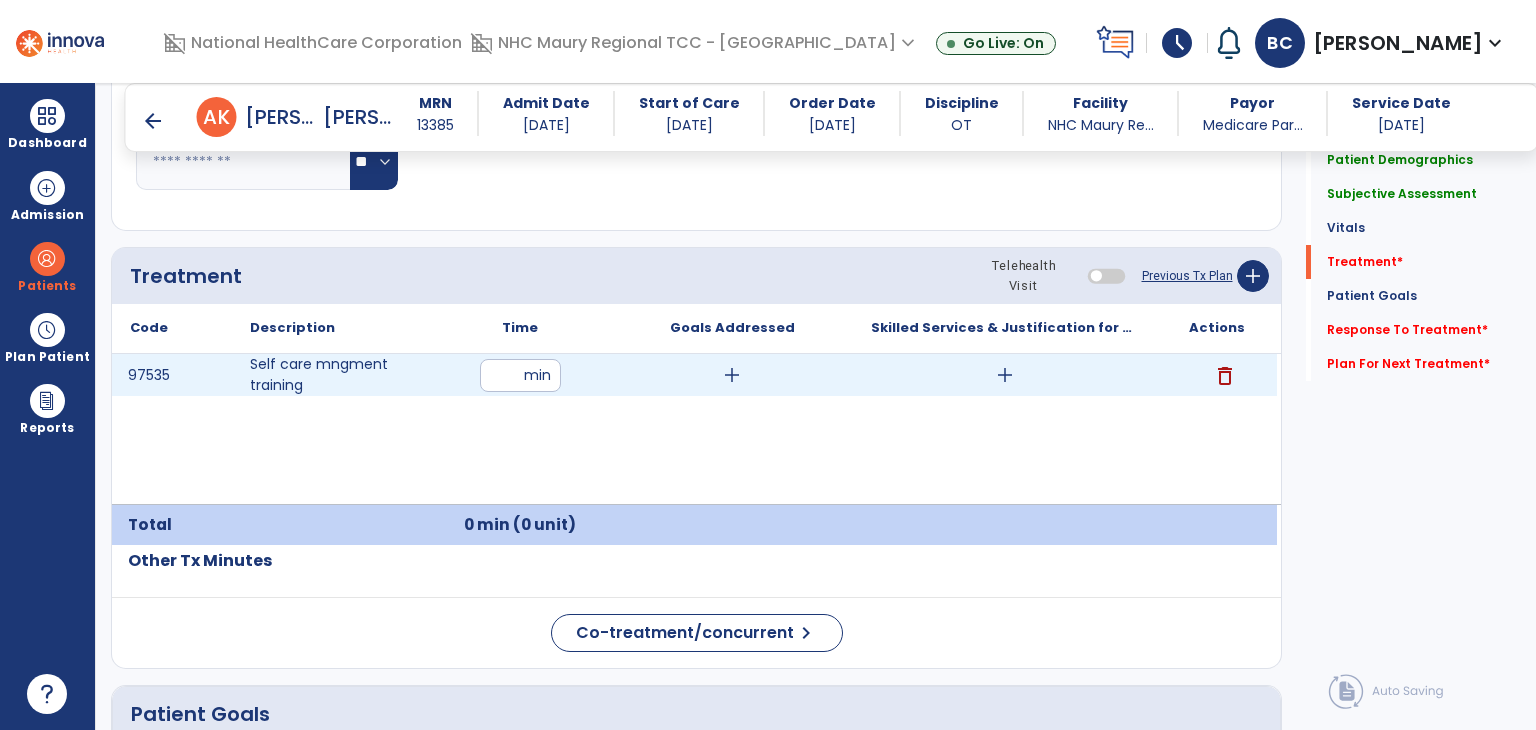 type on "**" 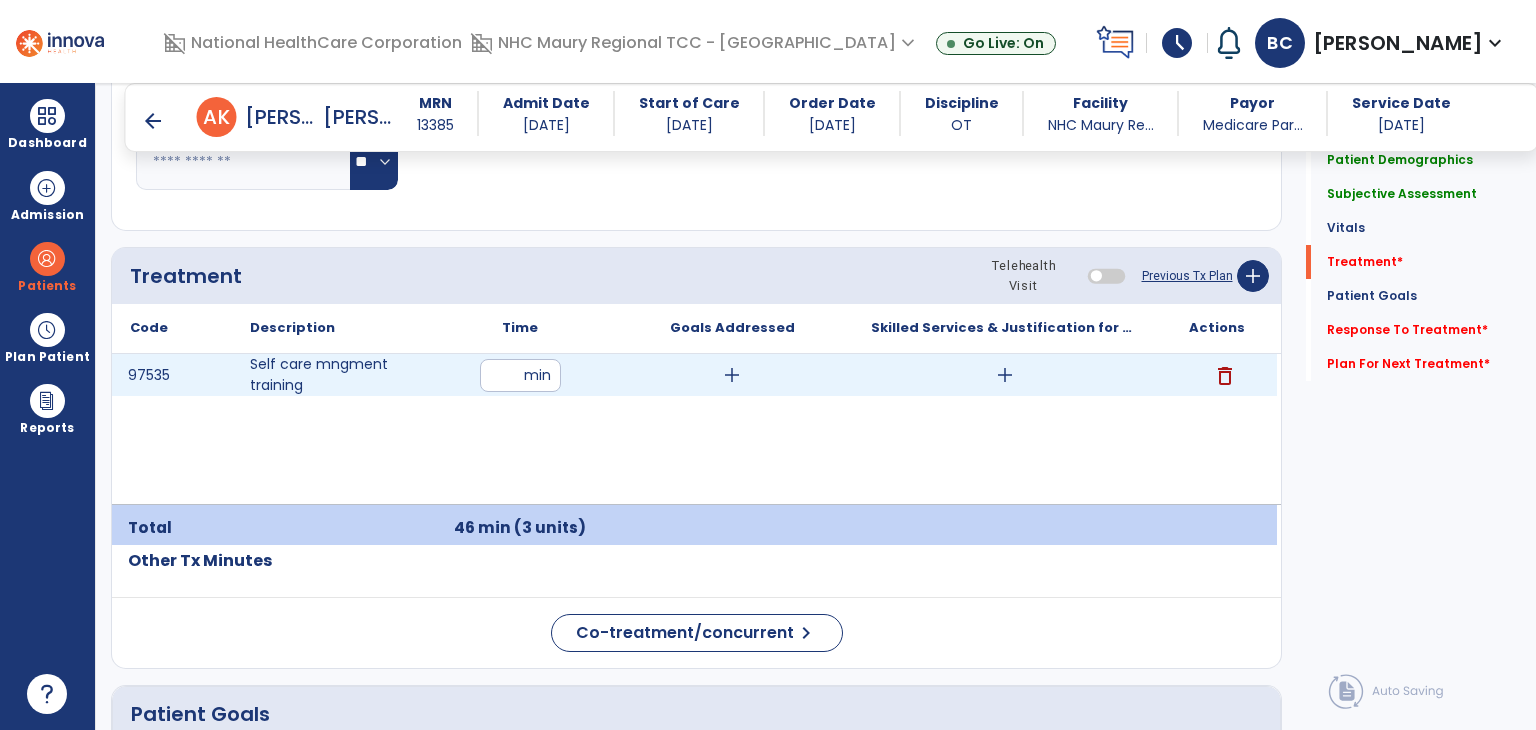 click on "add" at bounding box center [732, 375] 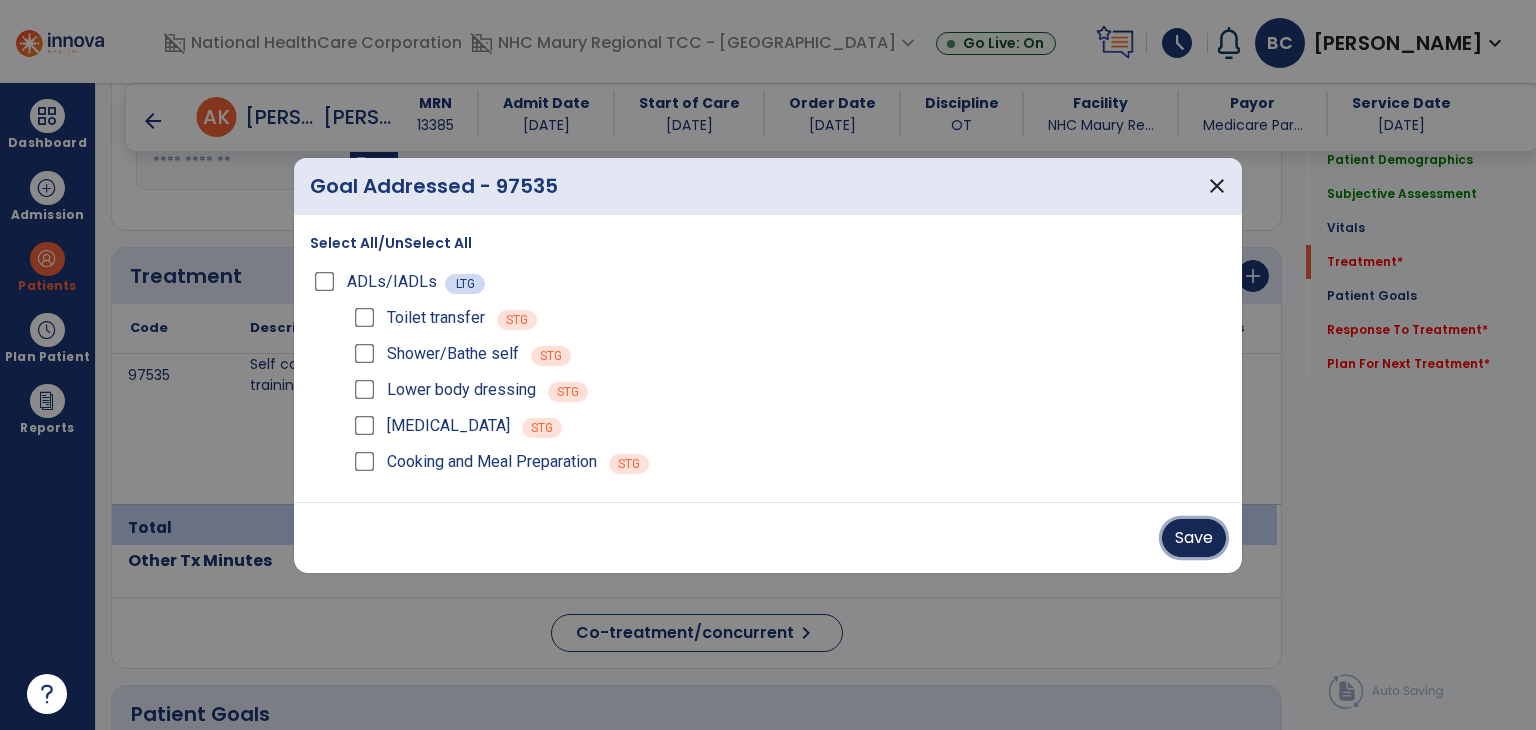 click on "Save" at bounding box center (1194, 538) 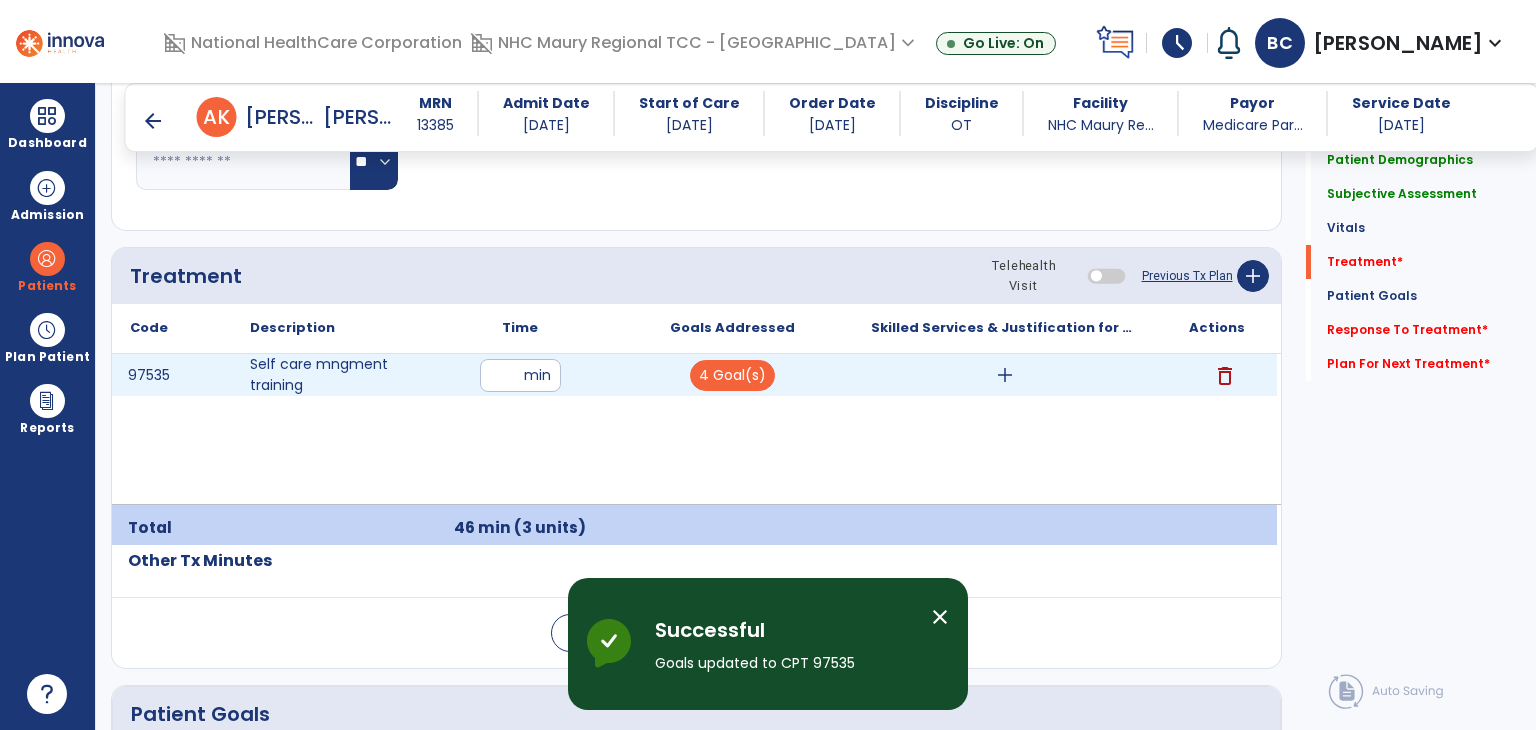 click on "add" at bounding box center [1005, 375] 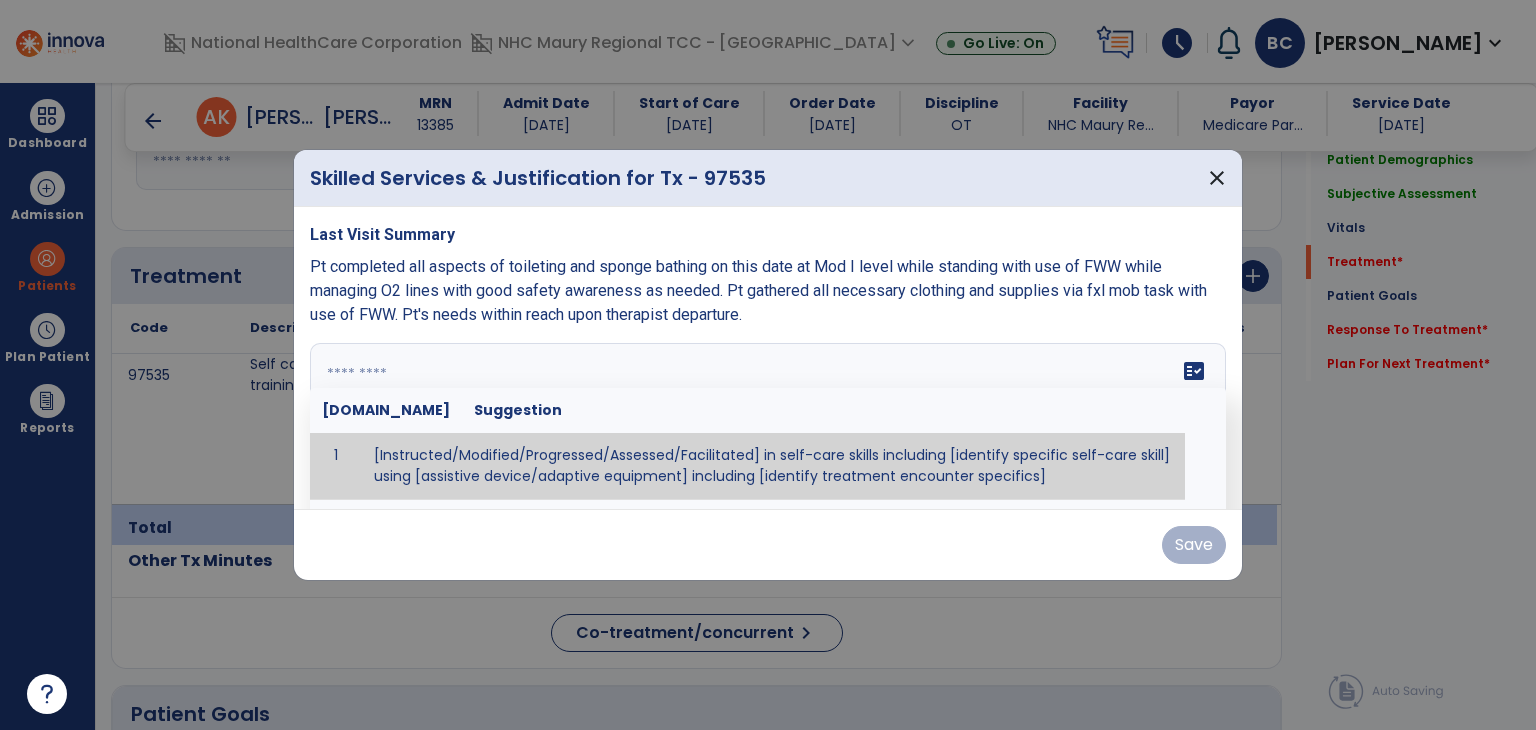 click at bounding box center (766, 418) 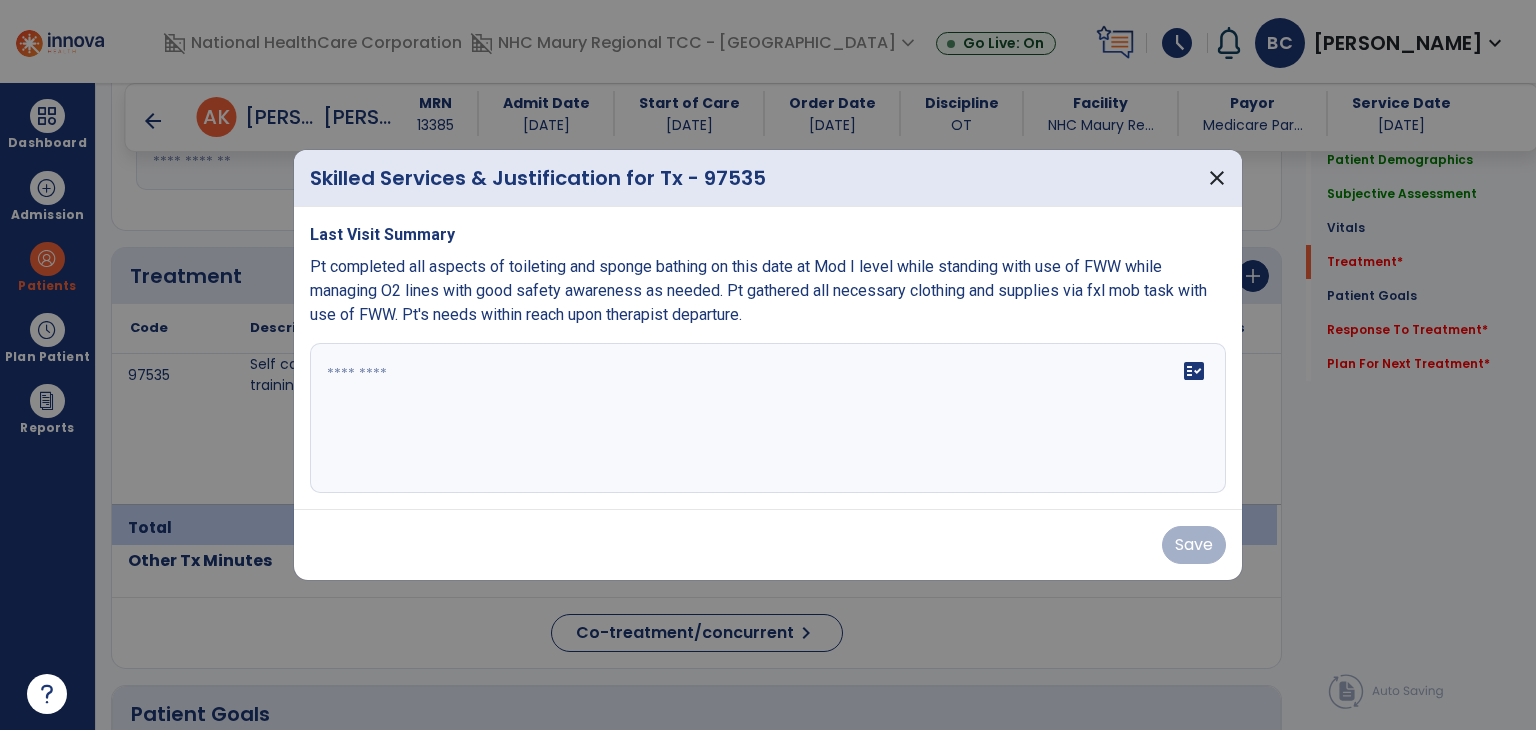 click on "Pt completed all aspects of toileting and sponge bathing on this date at Mod I level while standing with use of FWW while managing O2 lines with good safety awareness as needed. Pt gathered all necessary clothing and supplies via fxl mob task with use of FWW. Pt's needs within reach upon therapist departure." at bounding box center (768, 291) 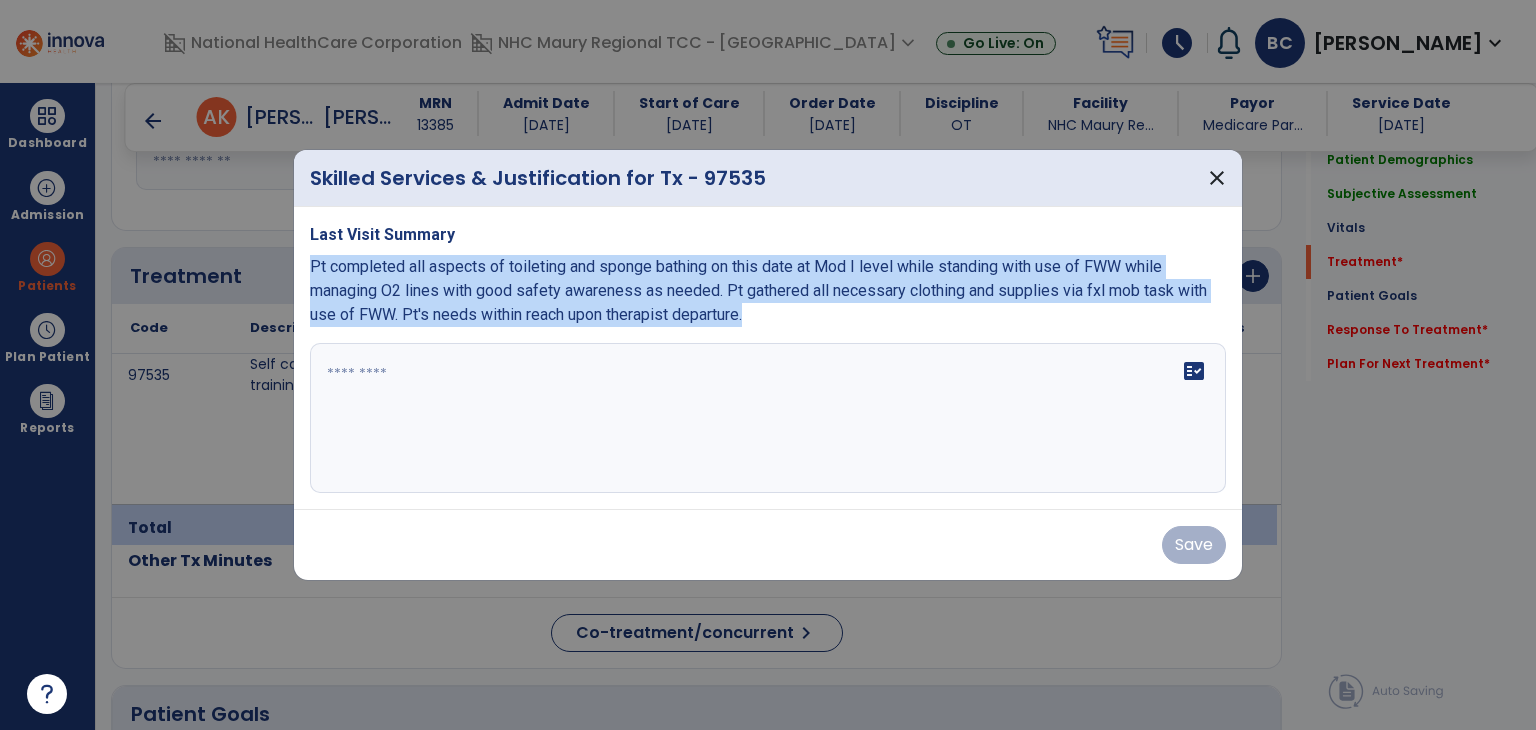 drag, startPoint x: 753, startPoint y: 316, endPoint x: 308, endPoint y: 259, distance: 448.6357 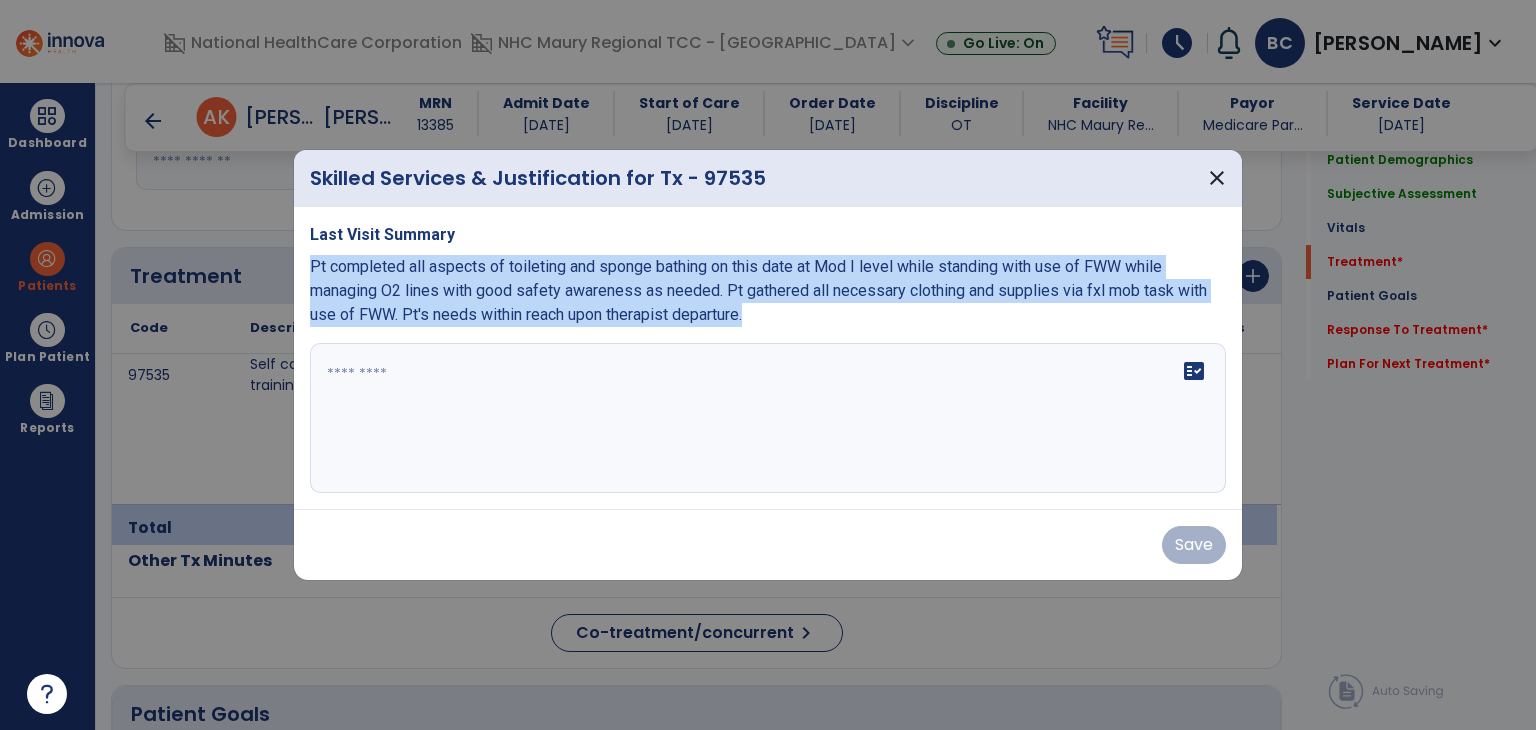 click on "Last Visit Summary Pt completed all aspects of toileting and sponge bathing on this date at Mod I level while standing with use of FWW while managing O2 lines with good safety awareness as needed. Pt gathered all necessary clothing and supplies via fxl mob task with use of FWW. Pt's needs within reach upon therapist departure.   fact_check" at bounding box center (768, 358) 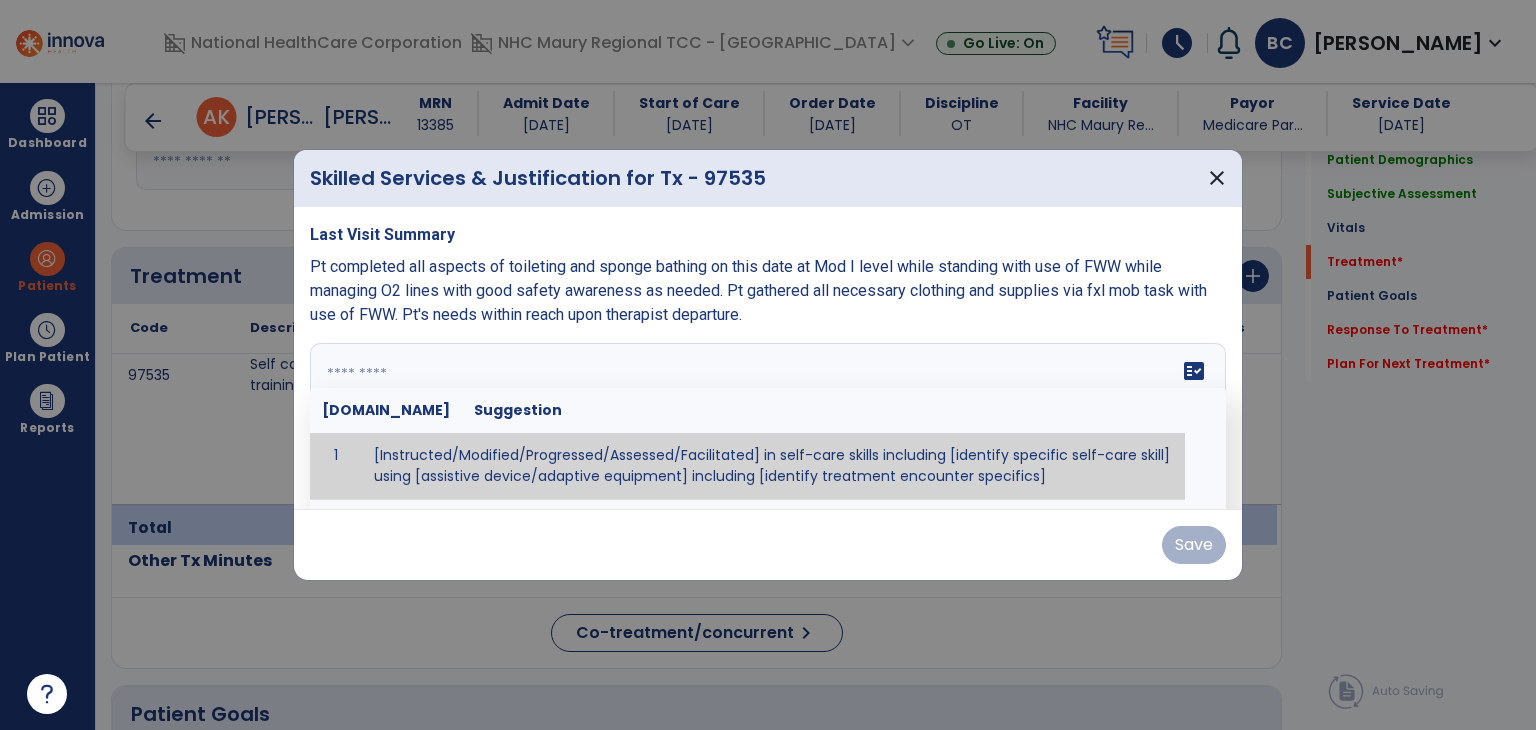 click on "fact_check  [DOMAIN_NAME] Suggestion 1 [Instructed/Modified/Progressed/Assessed/Facilitated] in self-care skills including [identify specific self-care skill] using [assistive device/adaptive equipment] including [identify treatment encounter specifics]" at bounding box center [768, 418] 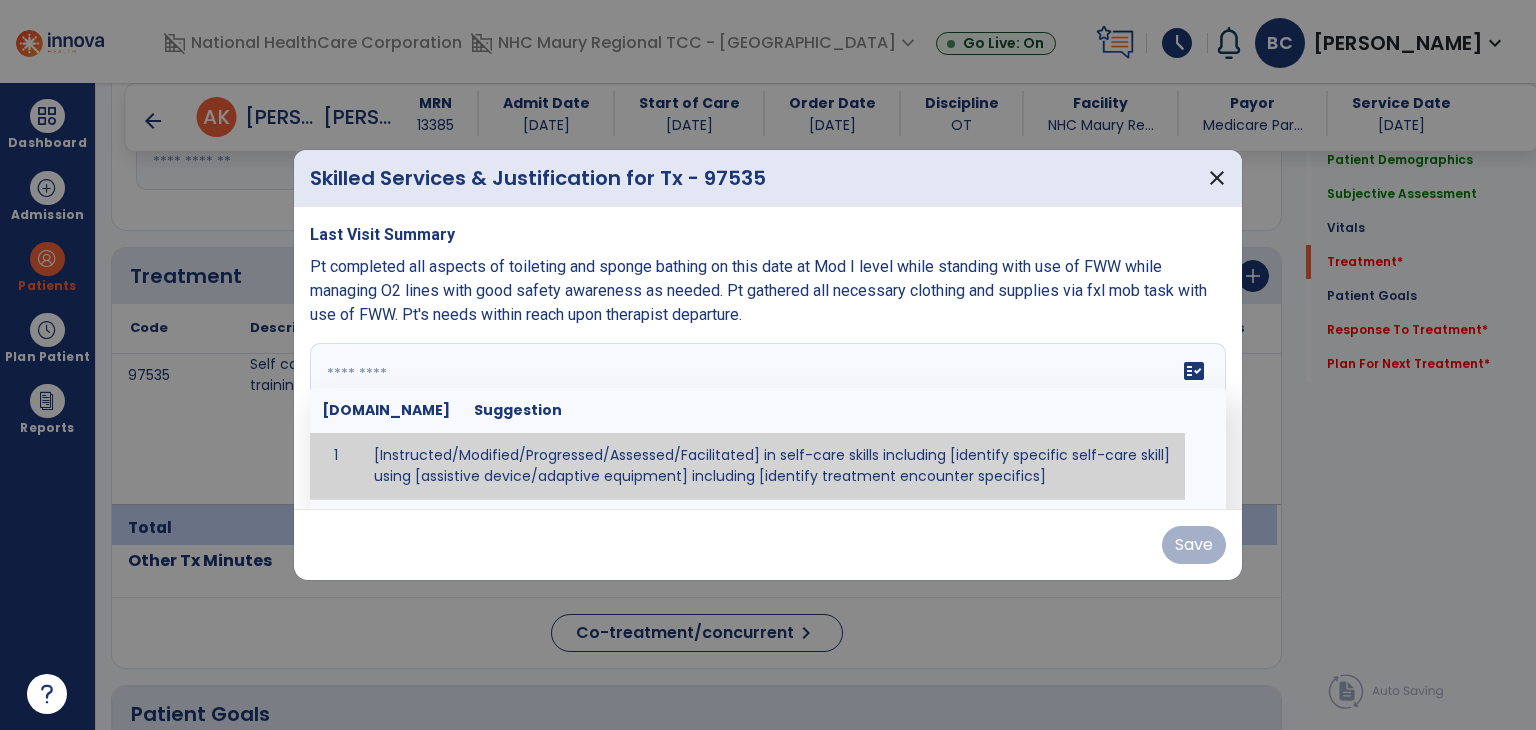 paste on "**********" 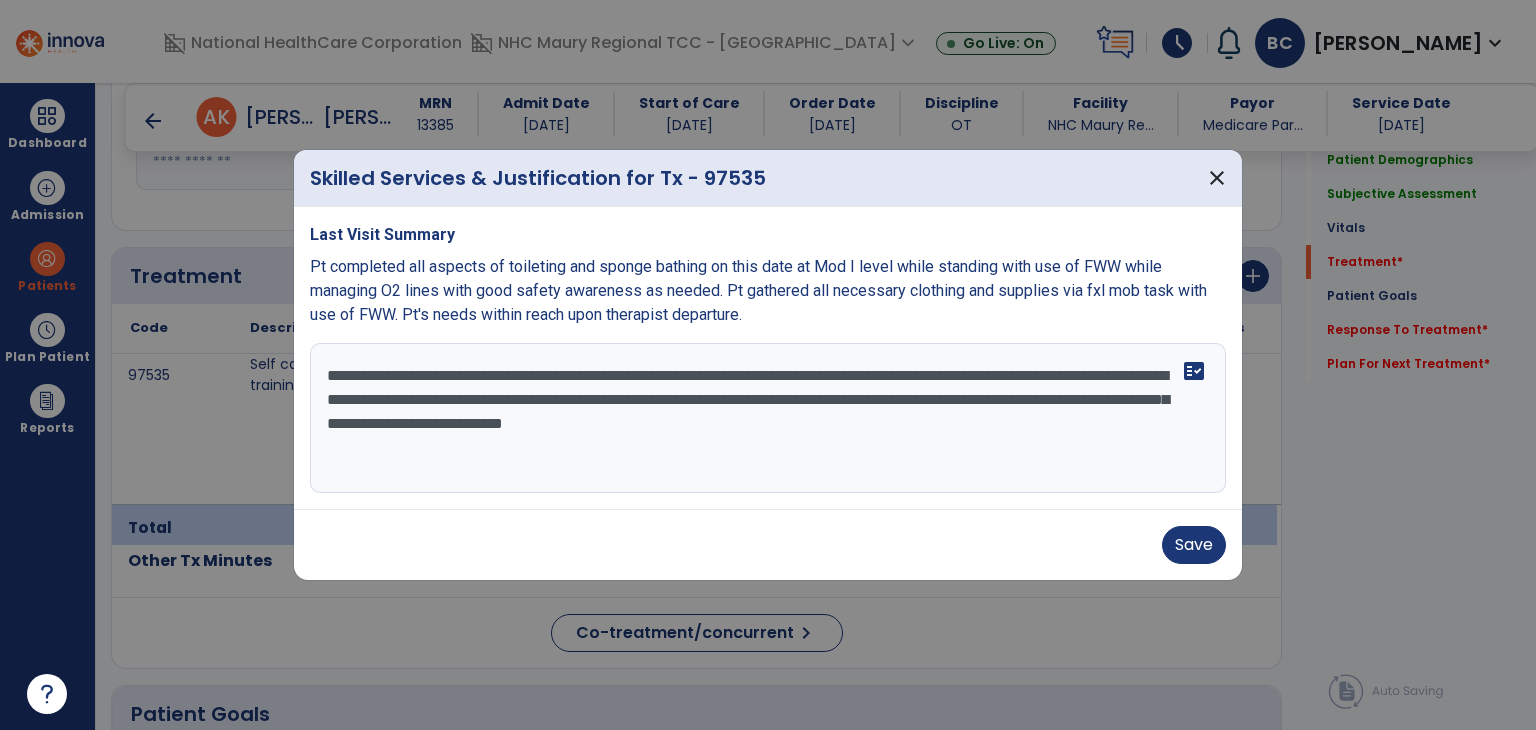 click on "**********" at bounding box center (768, 418) 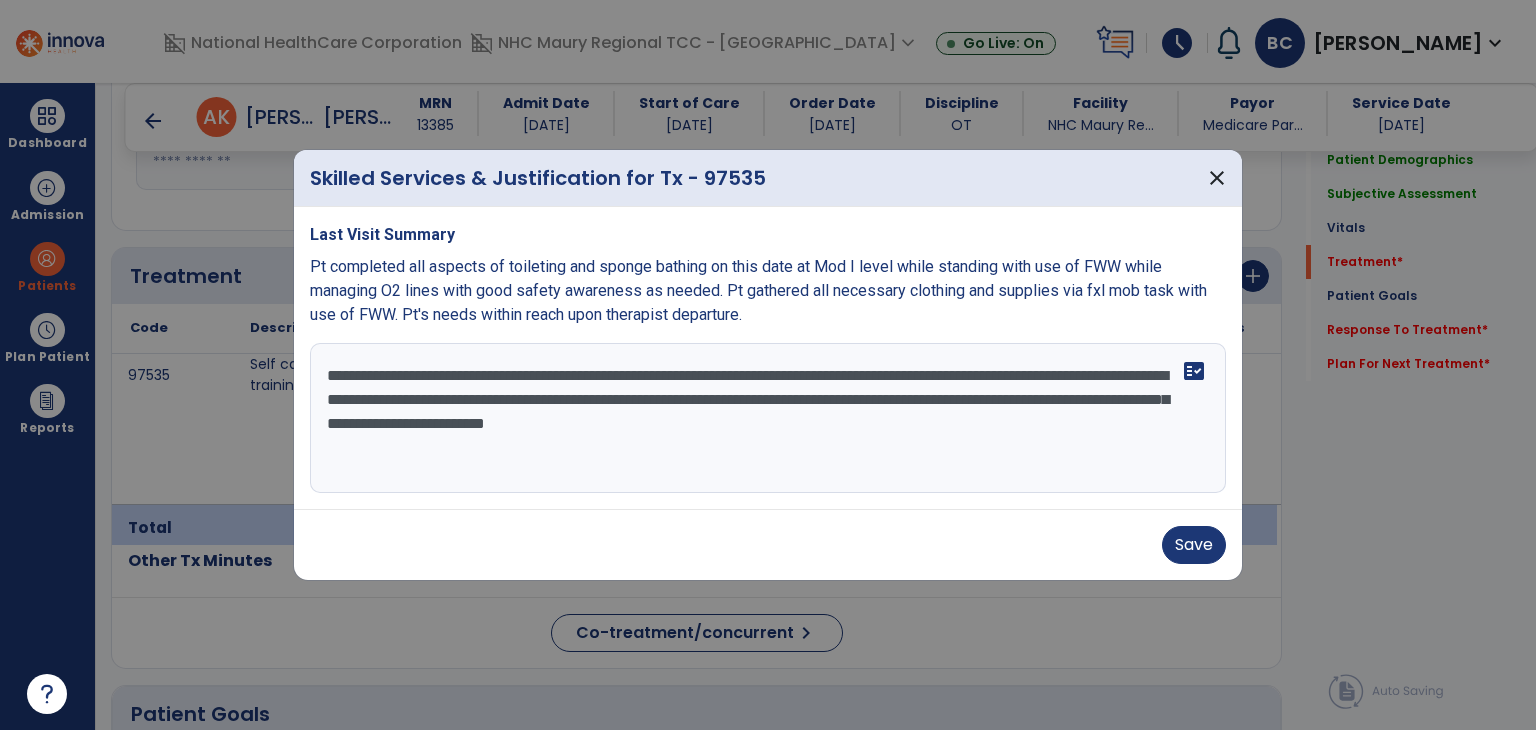 drag, startPoint x: 746, startPoint y: 381, endPoint x: 631, endPoint y: 383, distance: 115.01739 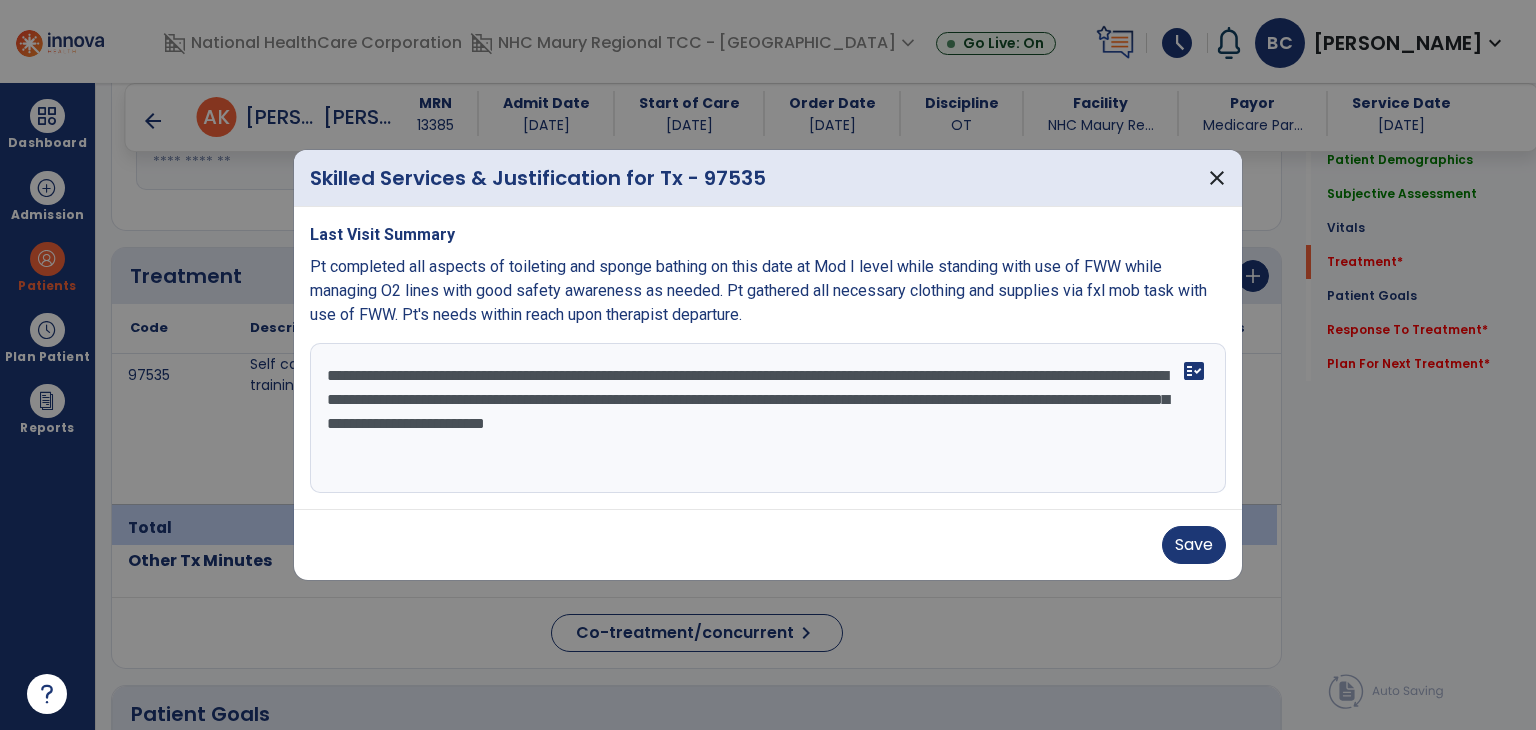 click on "**********" at bounding box center (768, 418) 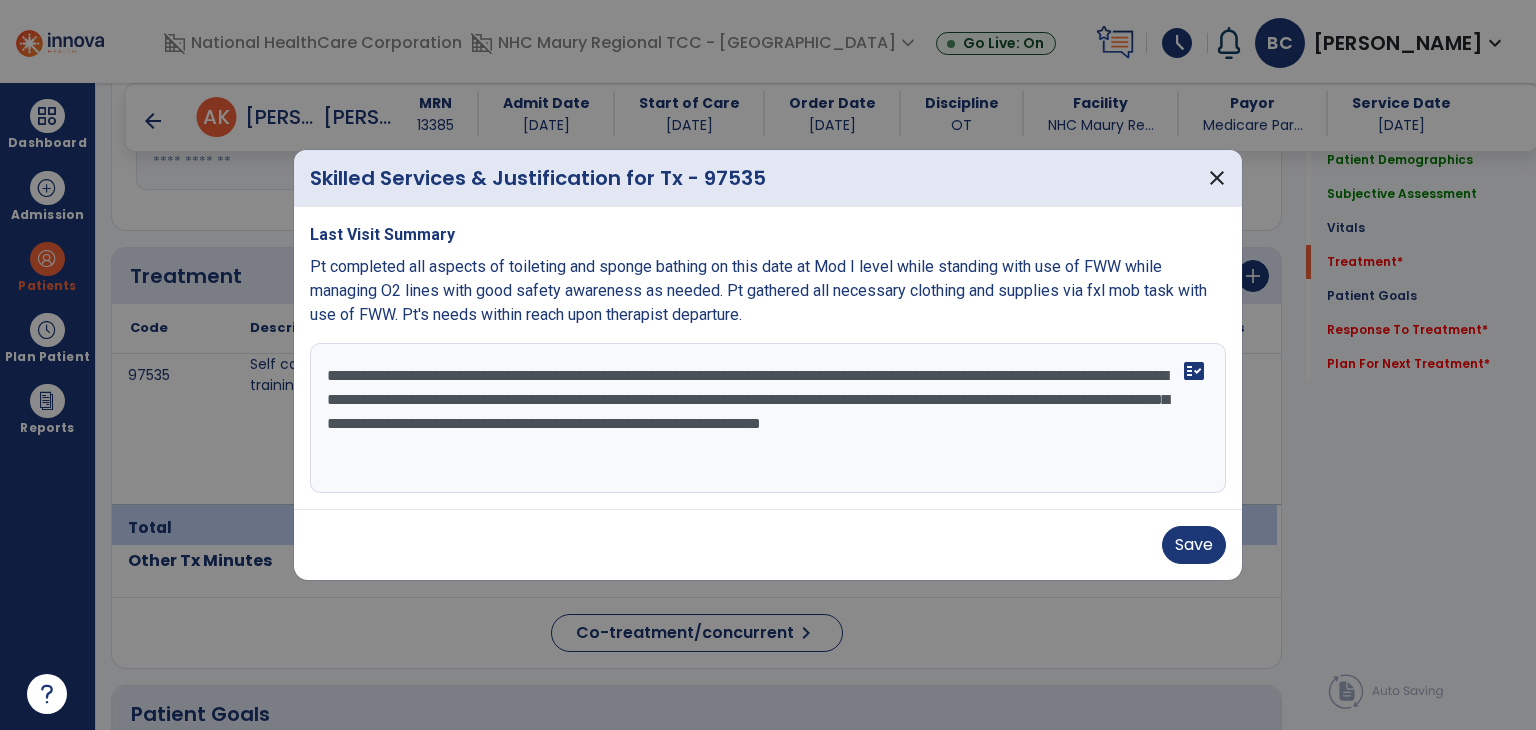 click on "**********" at bounding box center [768, 418] 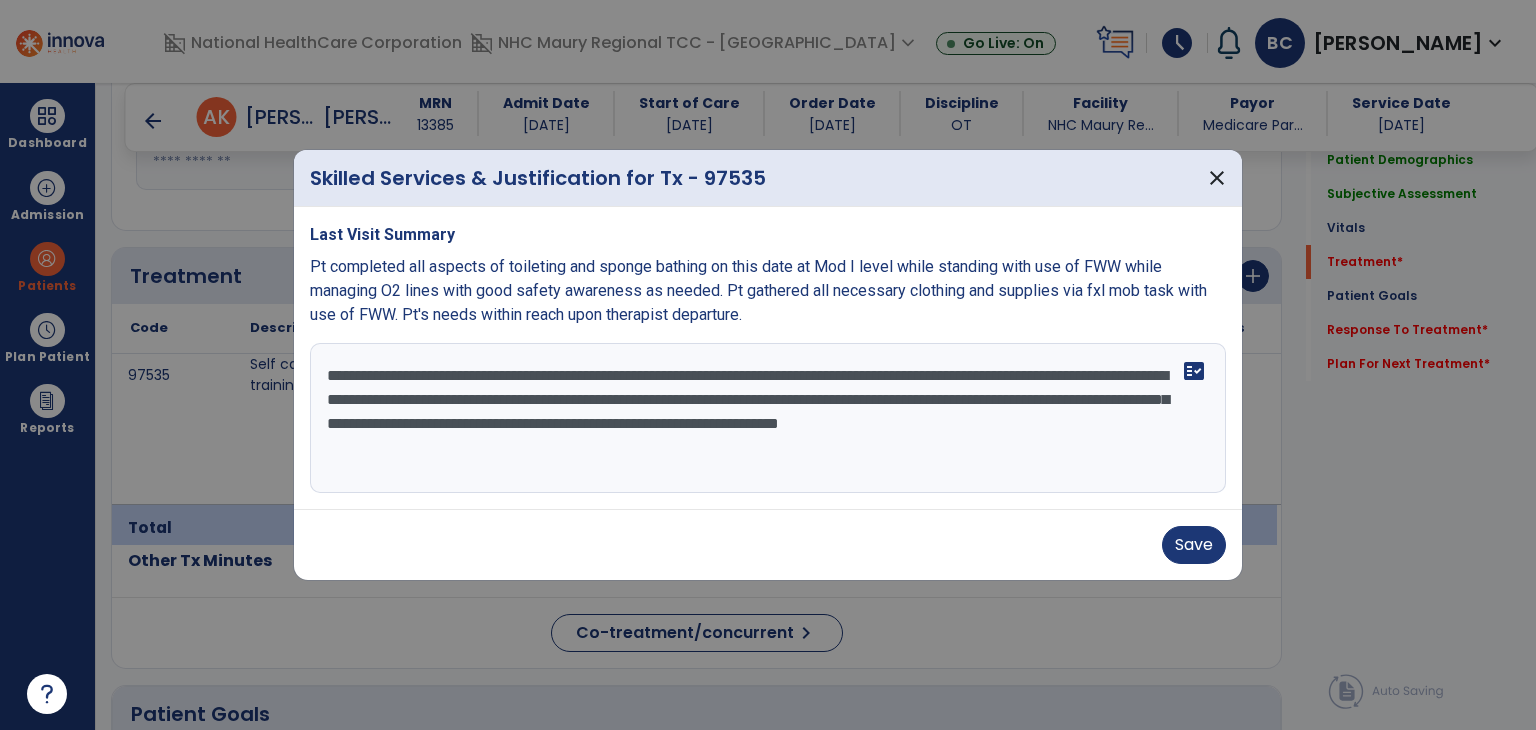 click on "**********" at bounding box center [768, 418] 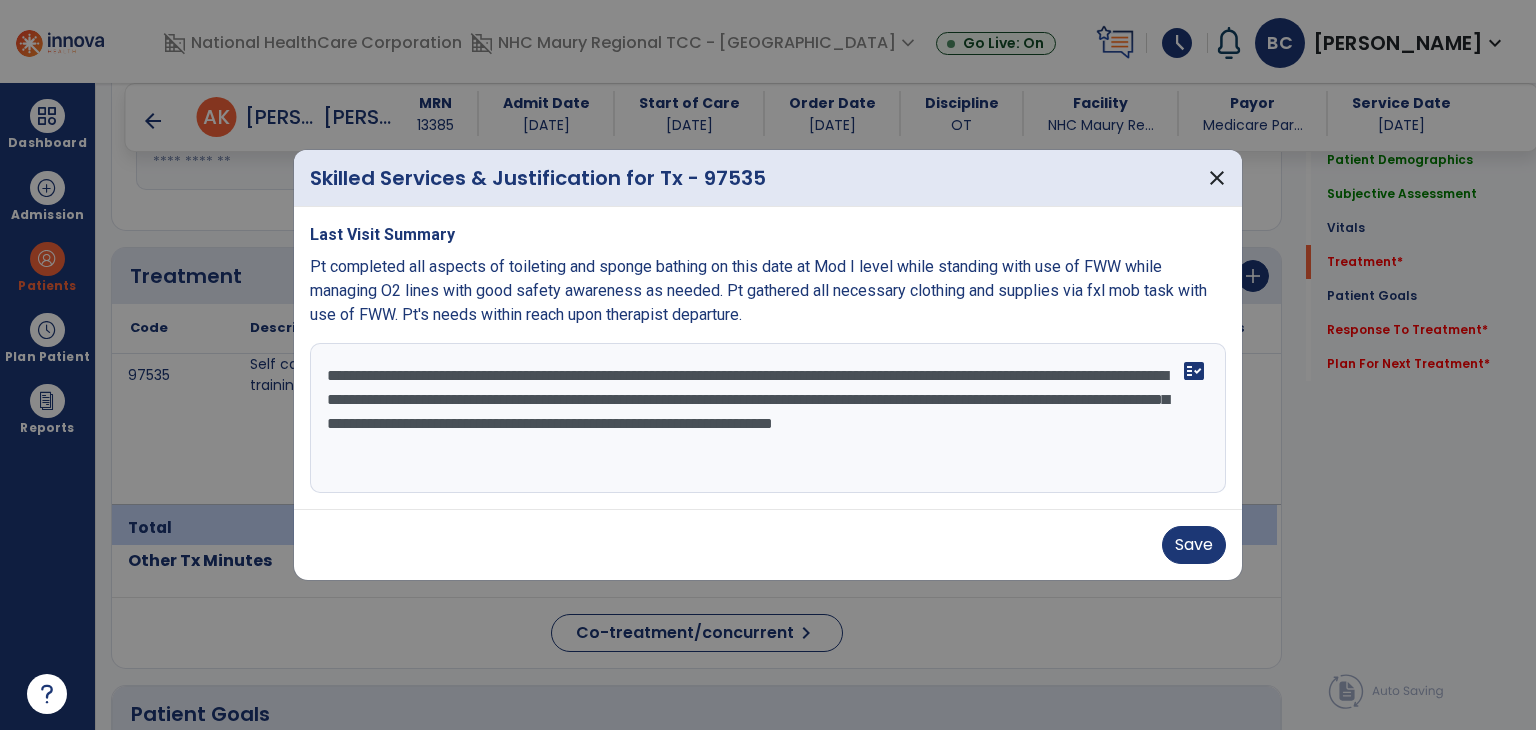 click on "**********" at bounding box center (768, 418) 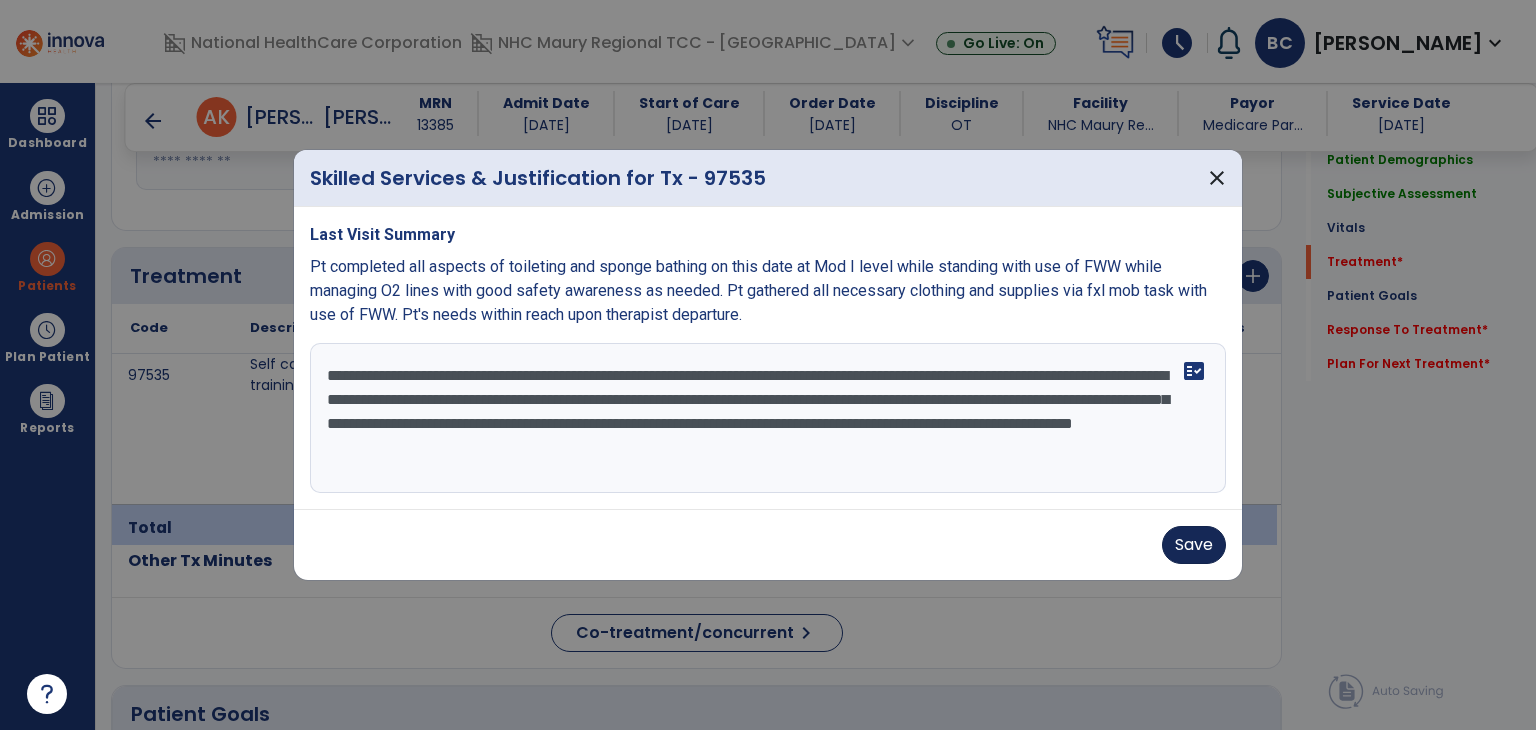 type on "**********" 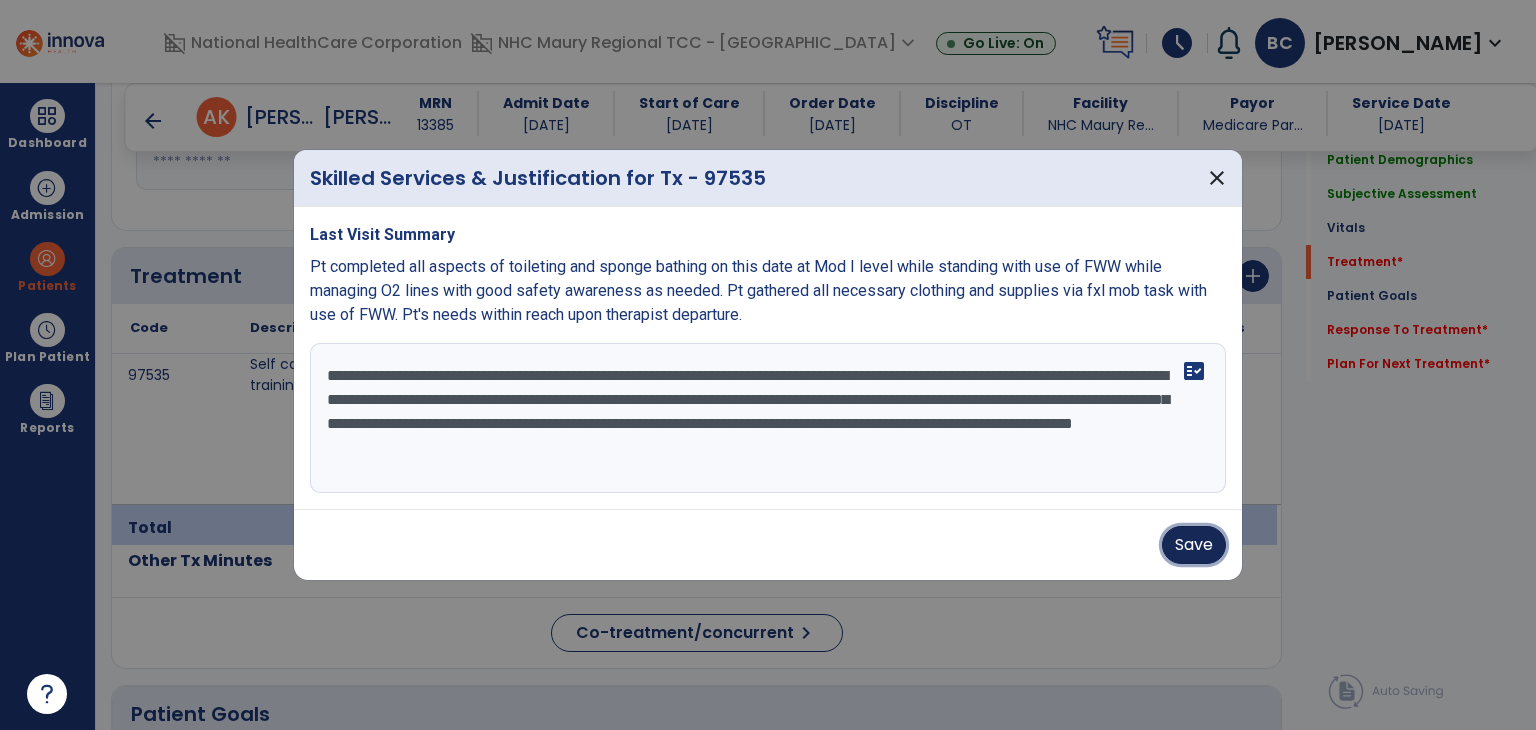 click on "Save" at bounding box center (1194, 545) 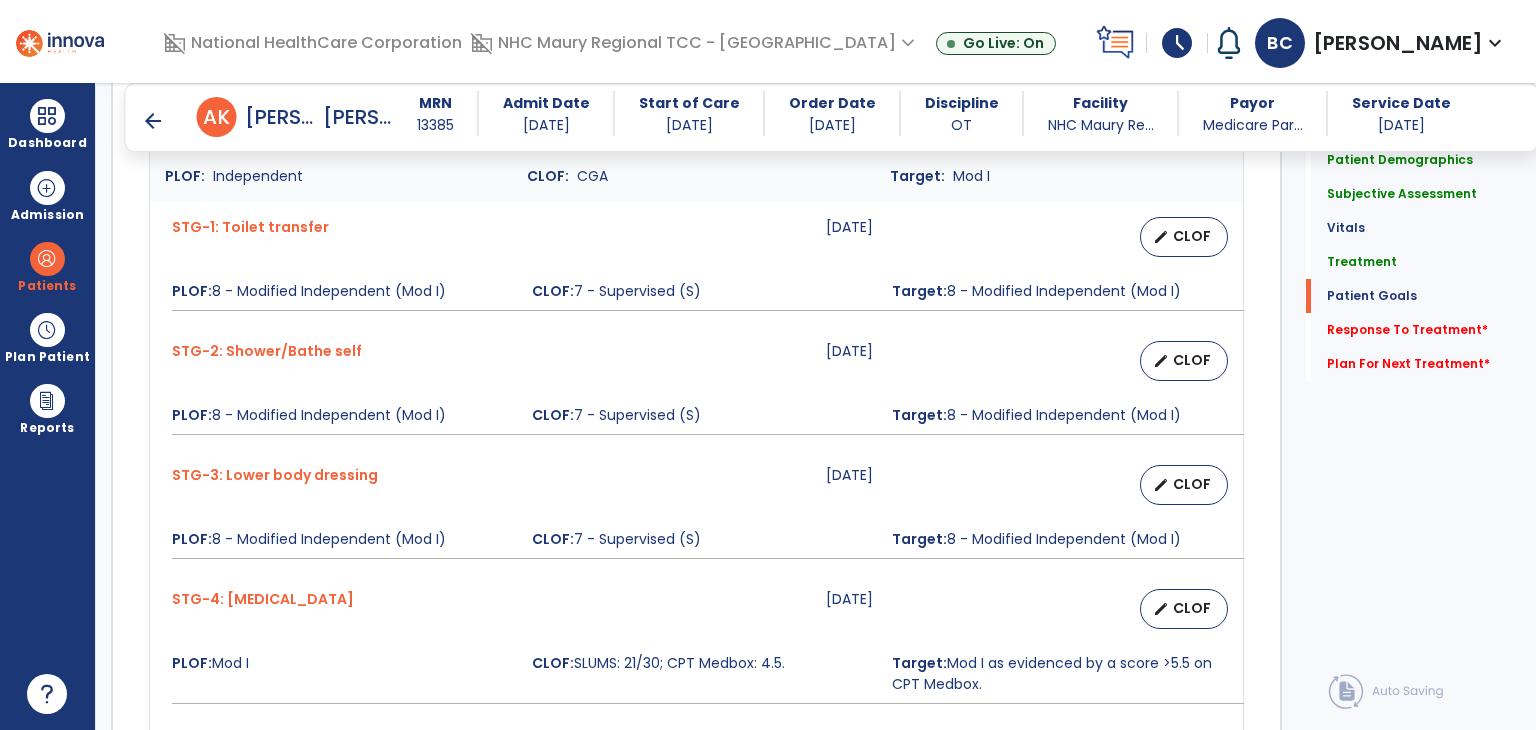 scroll, scrollTop: 1816, scrollLeft: 0, axis: vertical 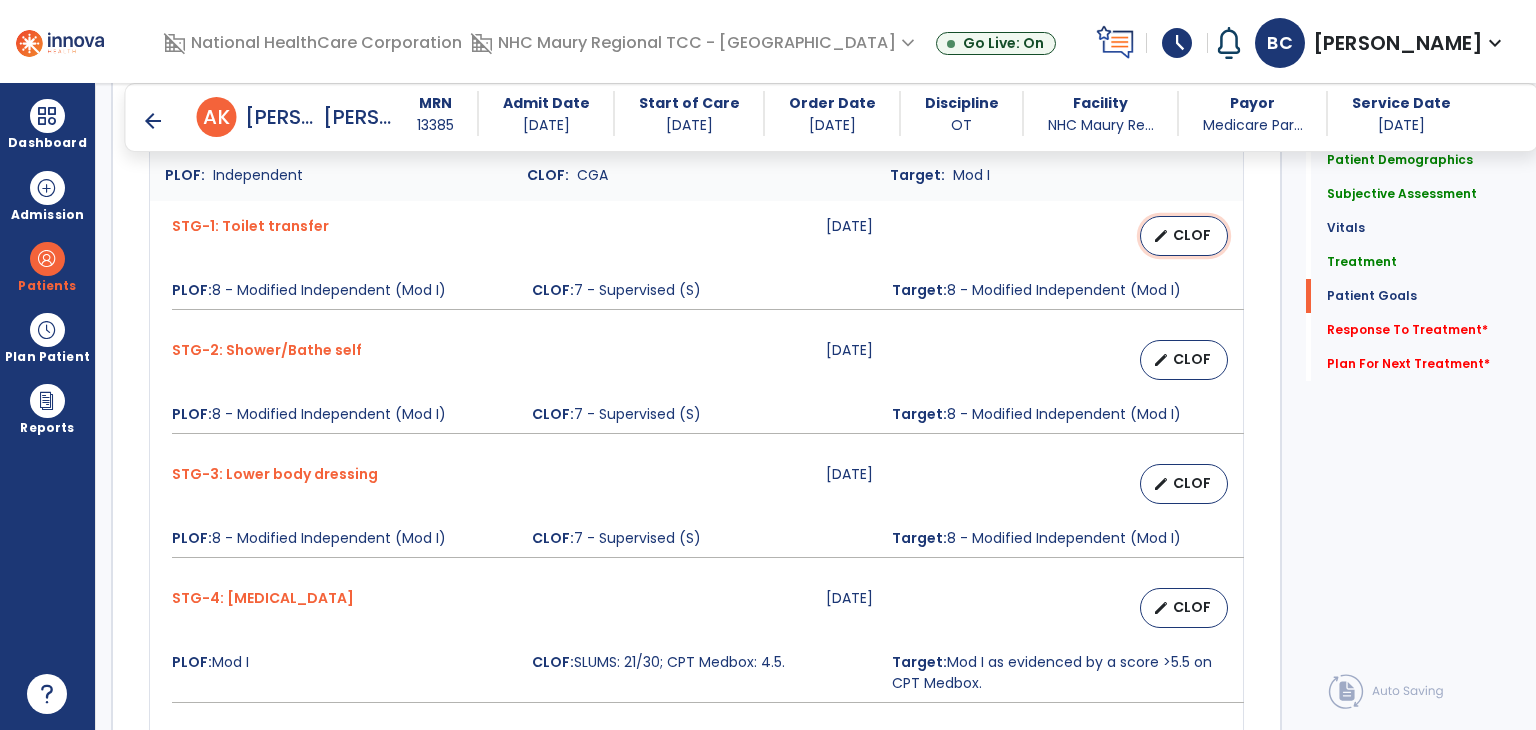 click on "edit   CLOF" at bounding box center [1184, 236] 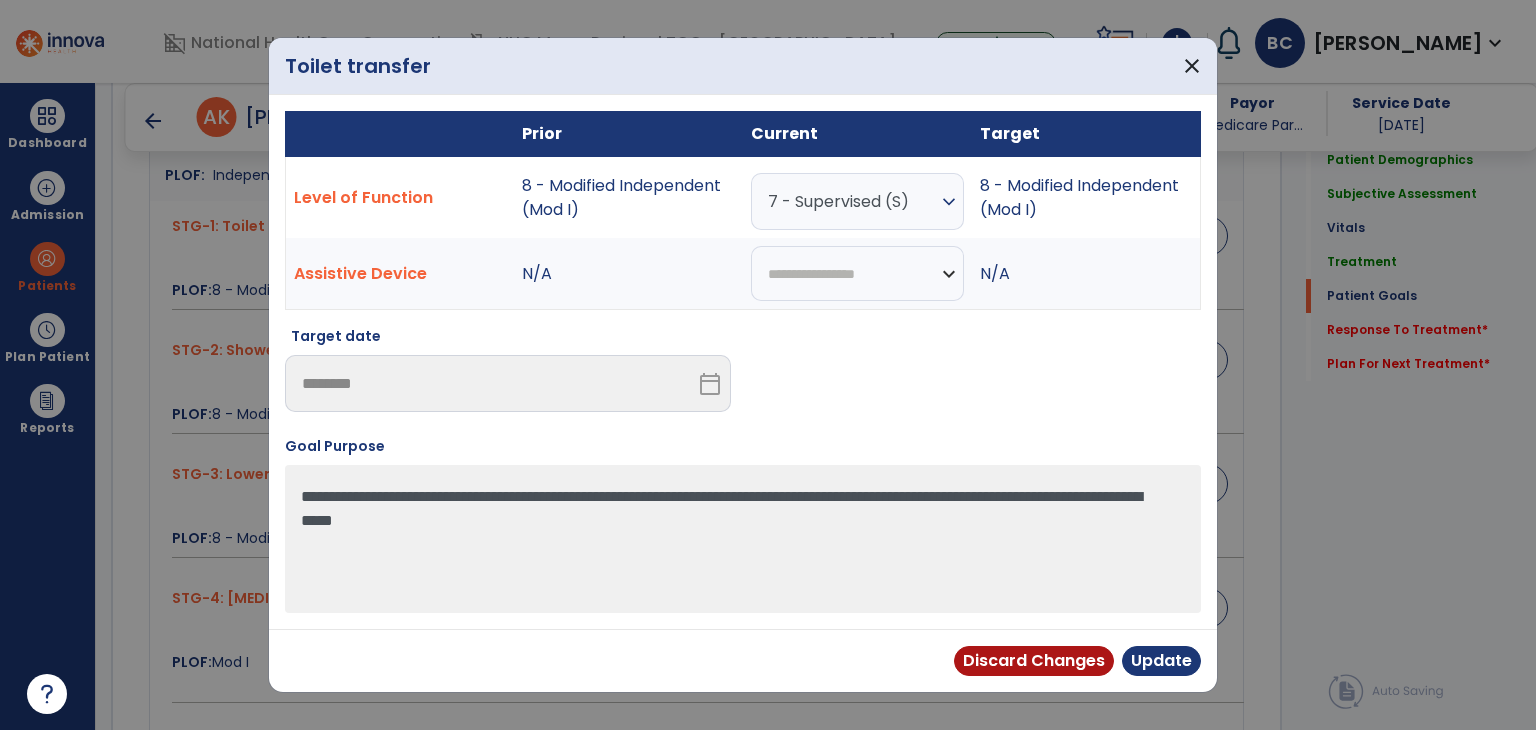 click on "7 - Supervised (S)" at bounding box center (852, 201) 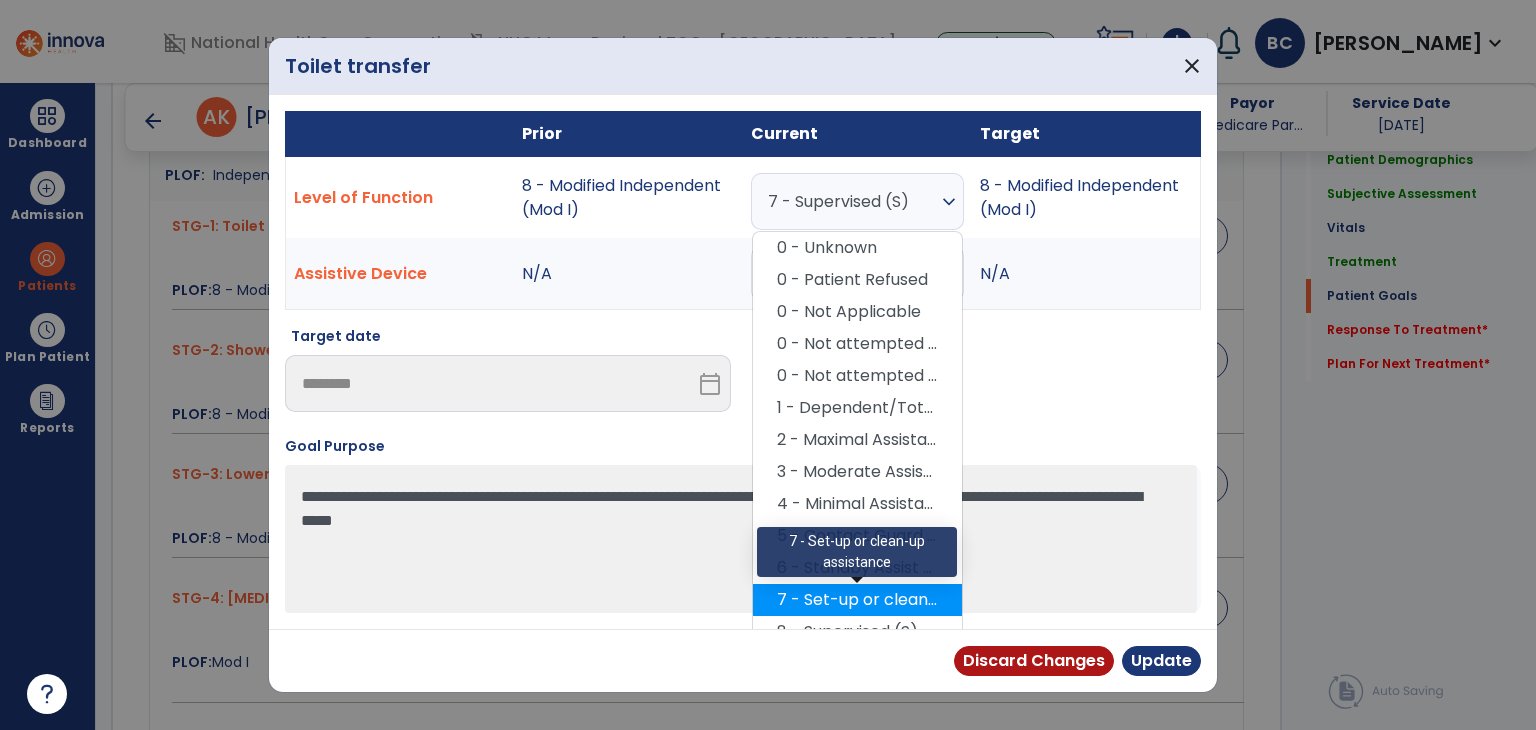 scroll, scrollTop: 84, scrollLeft: 0, axis: vertical 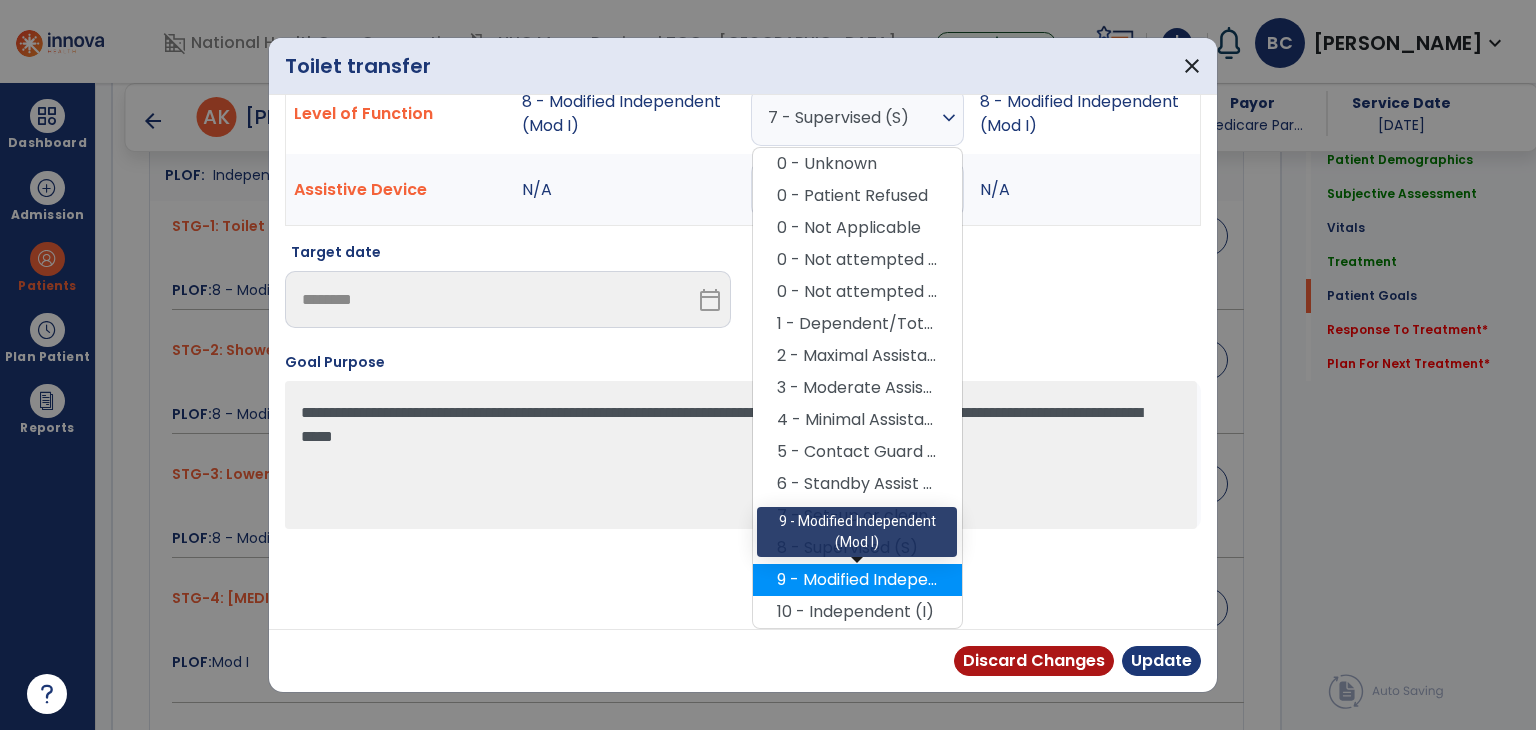 click on "9 - Modified Independent (Mod I)" at bounding box center (857, 580) 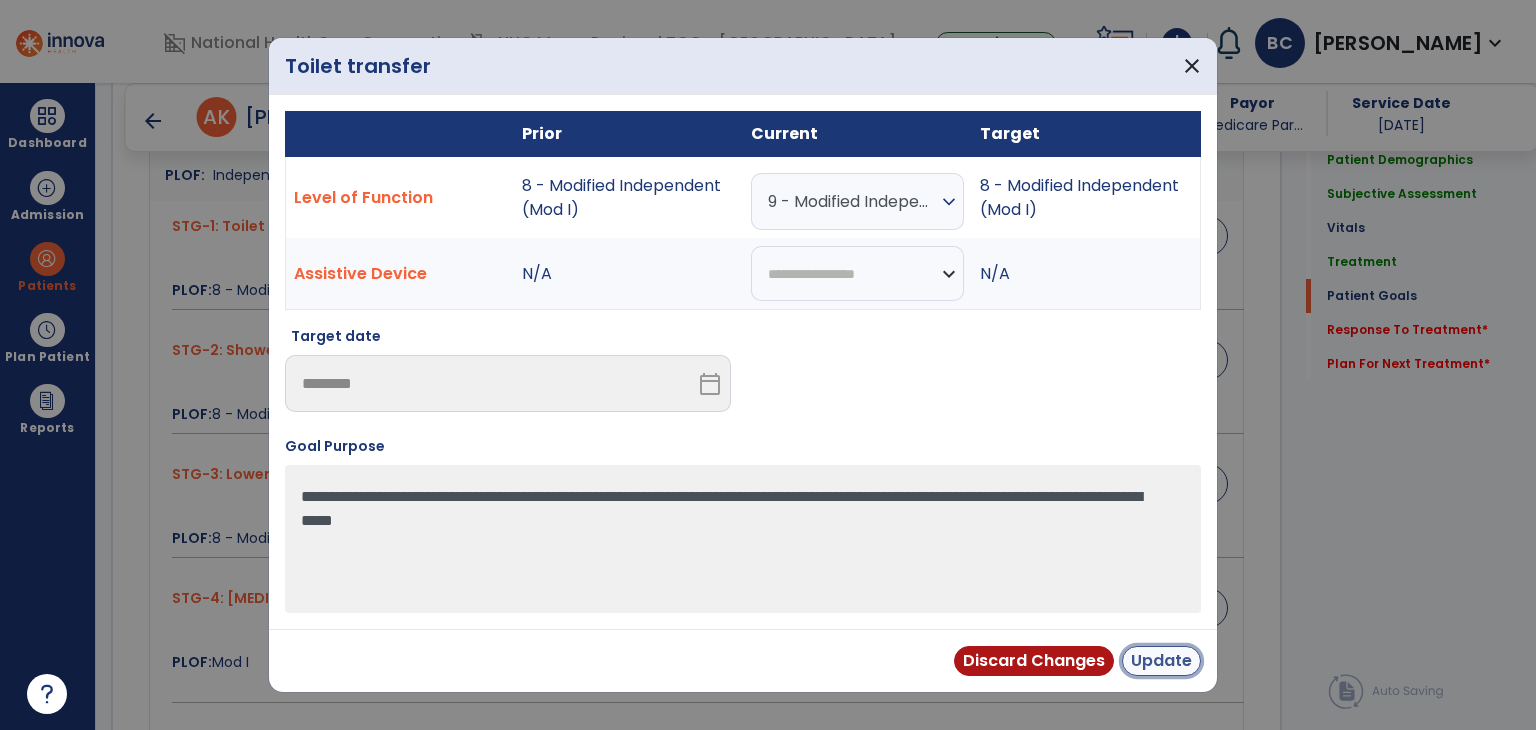 click on "Update" at bounding box center [1161, 661] 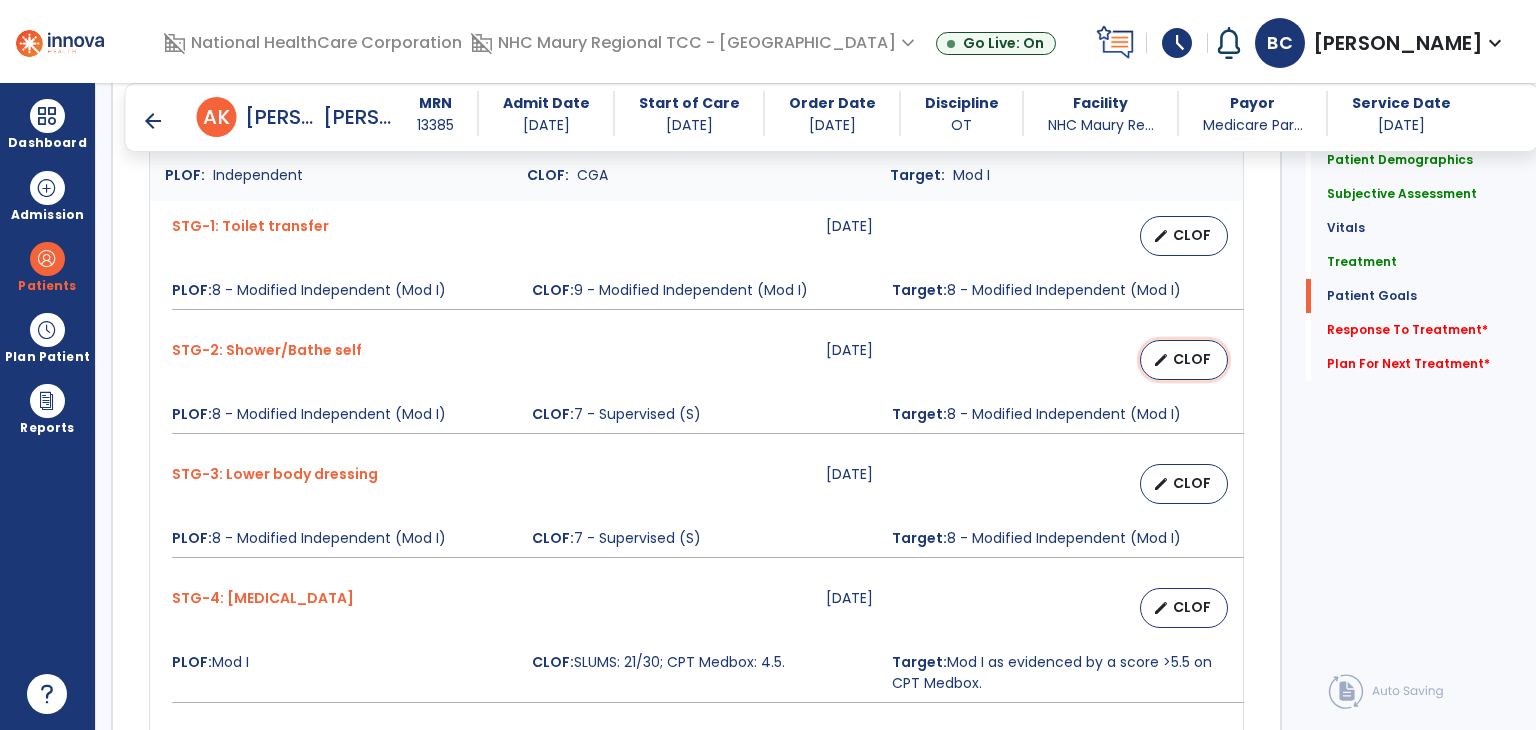 click on "CLOF" at bounding box center (1192, 359) 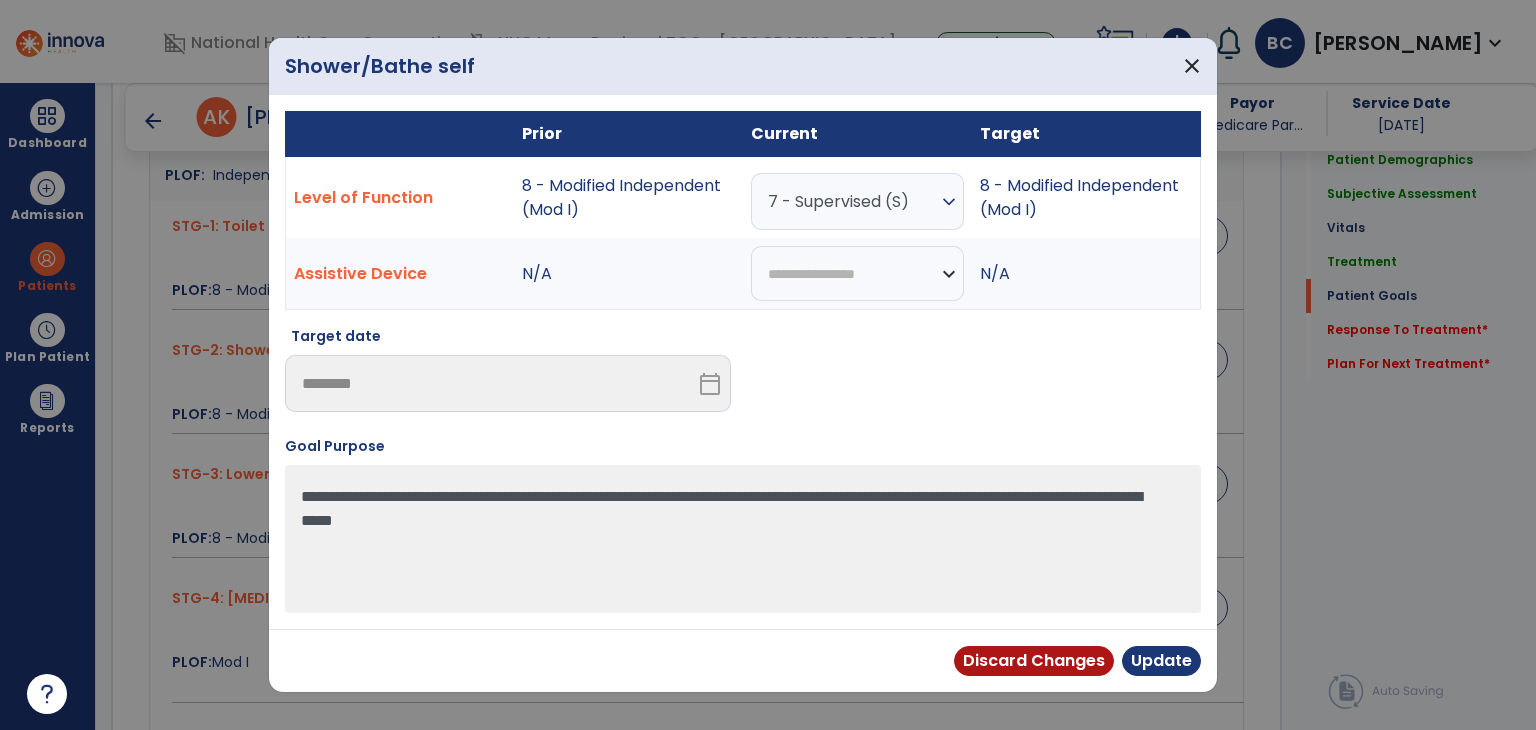 click on "7 - Supervised (S)" at bounding box center (852, 201) 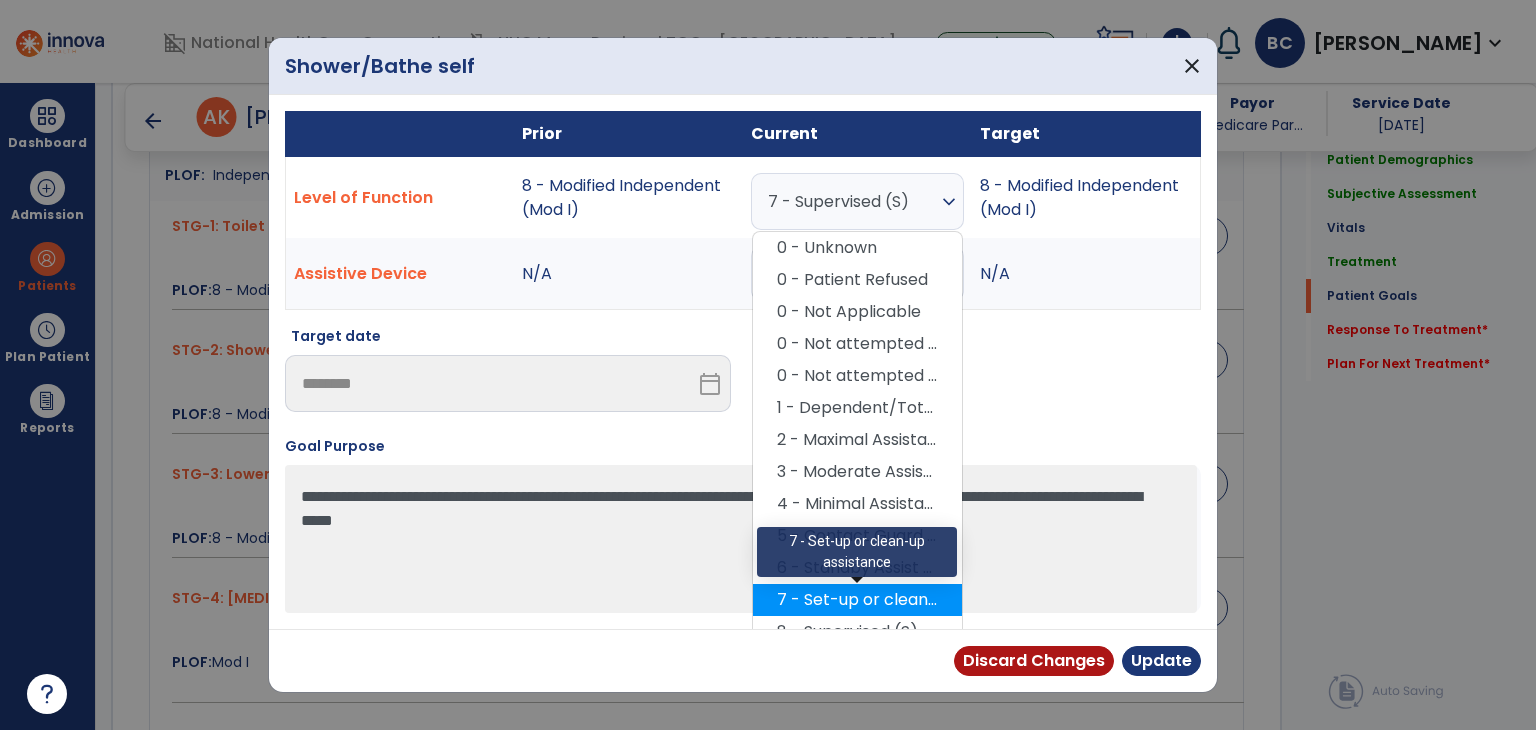 scroll, scrollTop: 84, scrollLeft: 0, axis: vertical 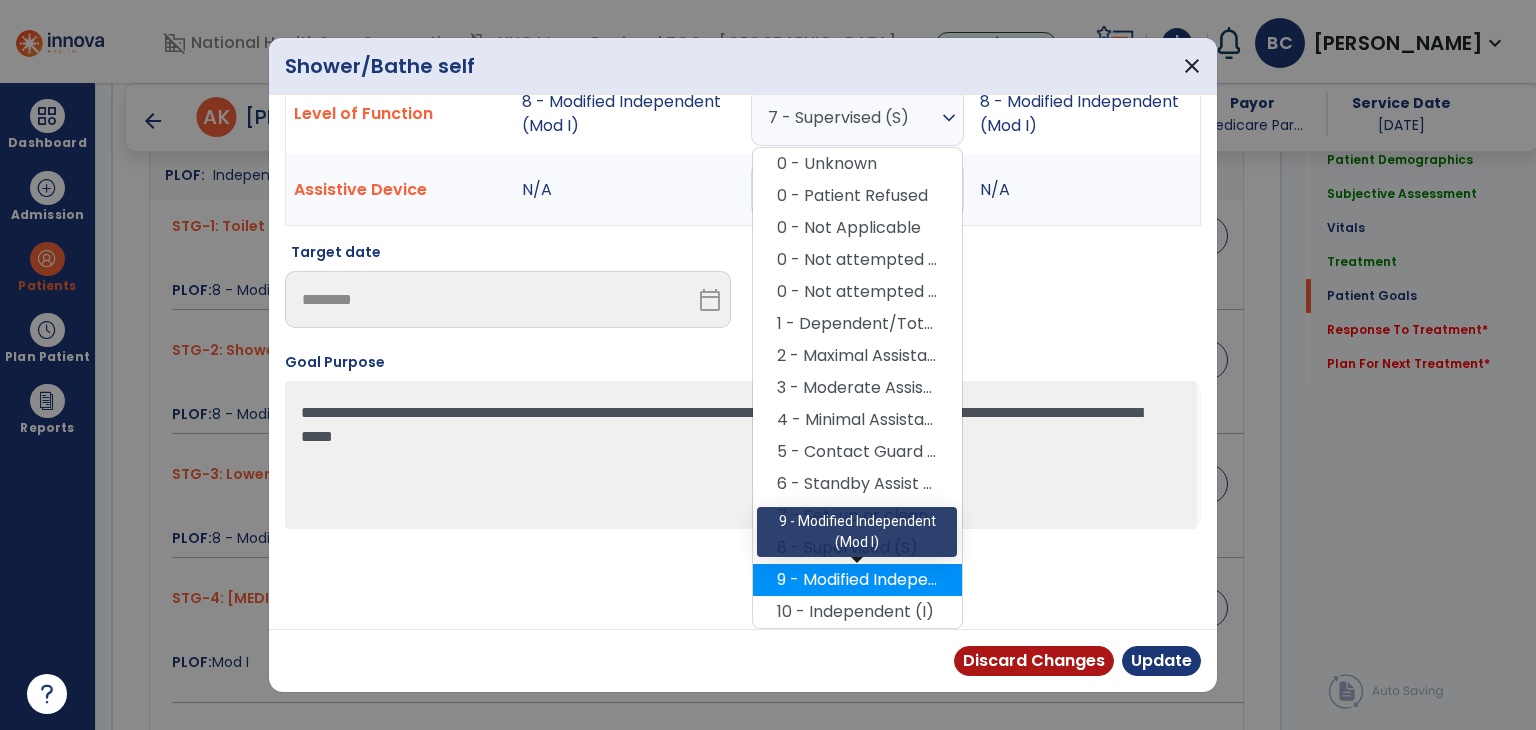 click on "9 - Modified Independent (Mod I)" at bounding box center [857, 580] 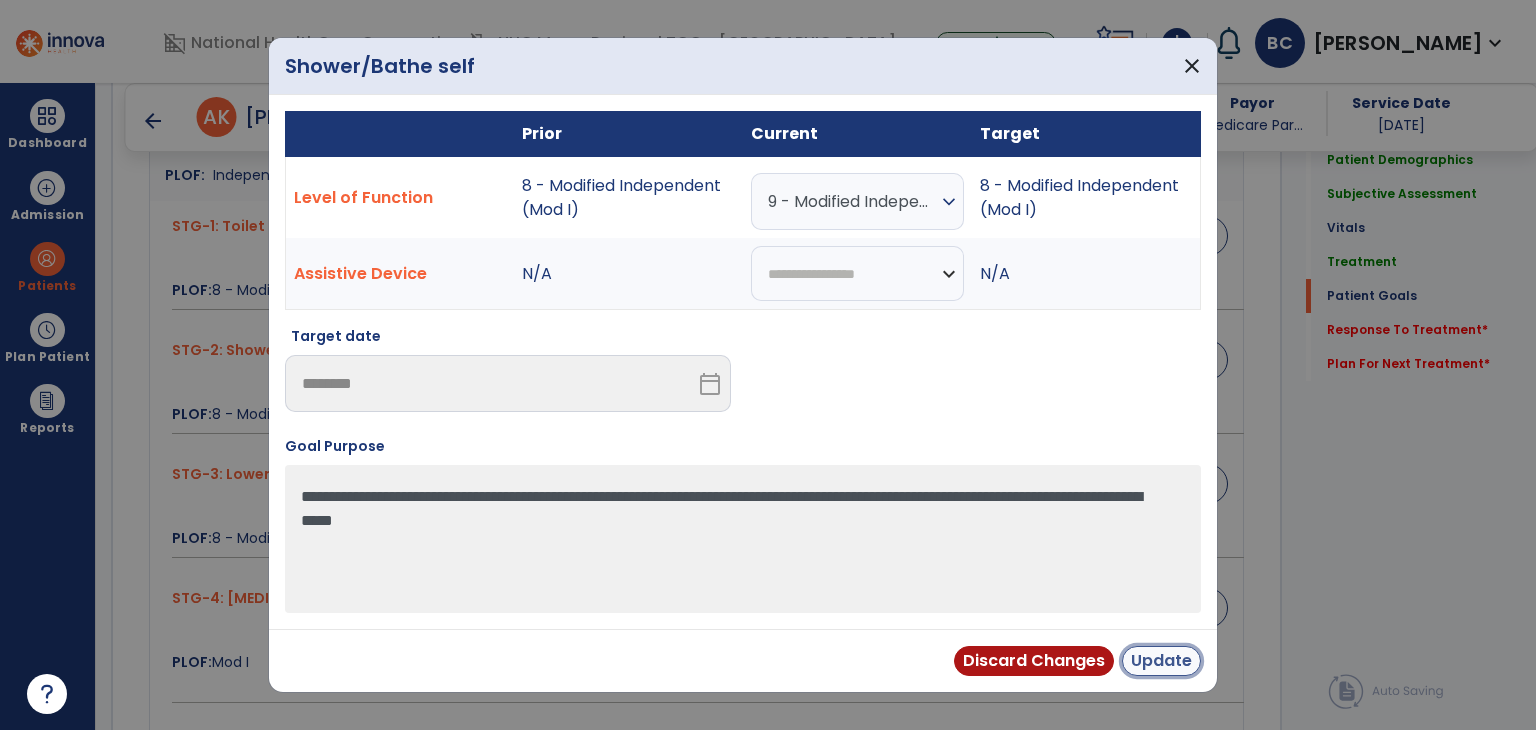click on "Update" at bounding box center (1161, 661) 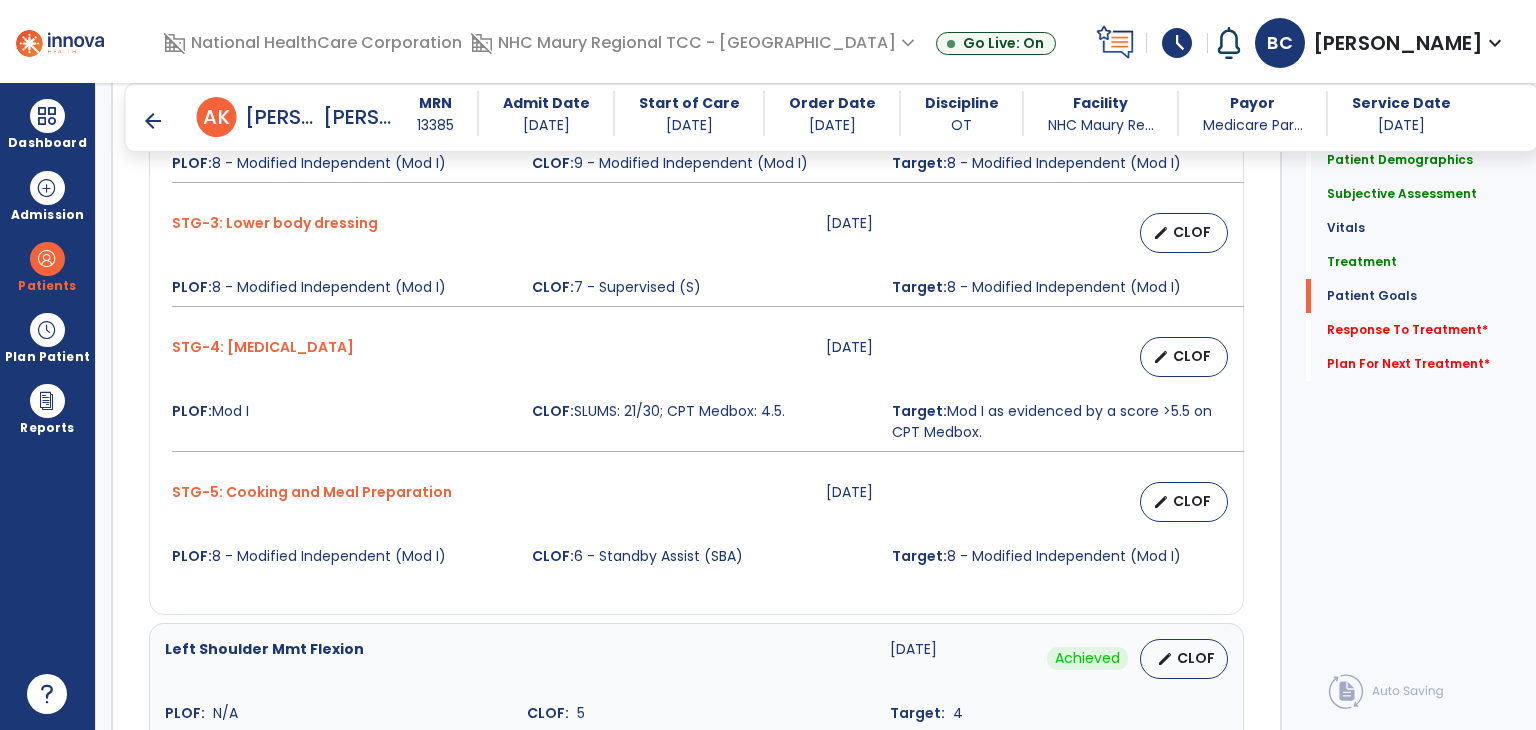 scroll, scrollTop: 2068, scrollLeft: 0, axis: vertical 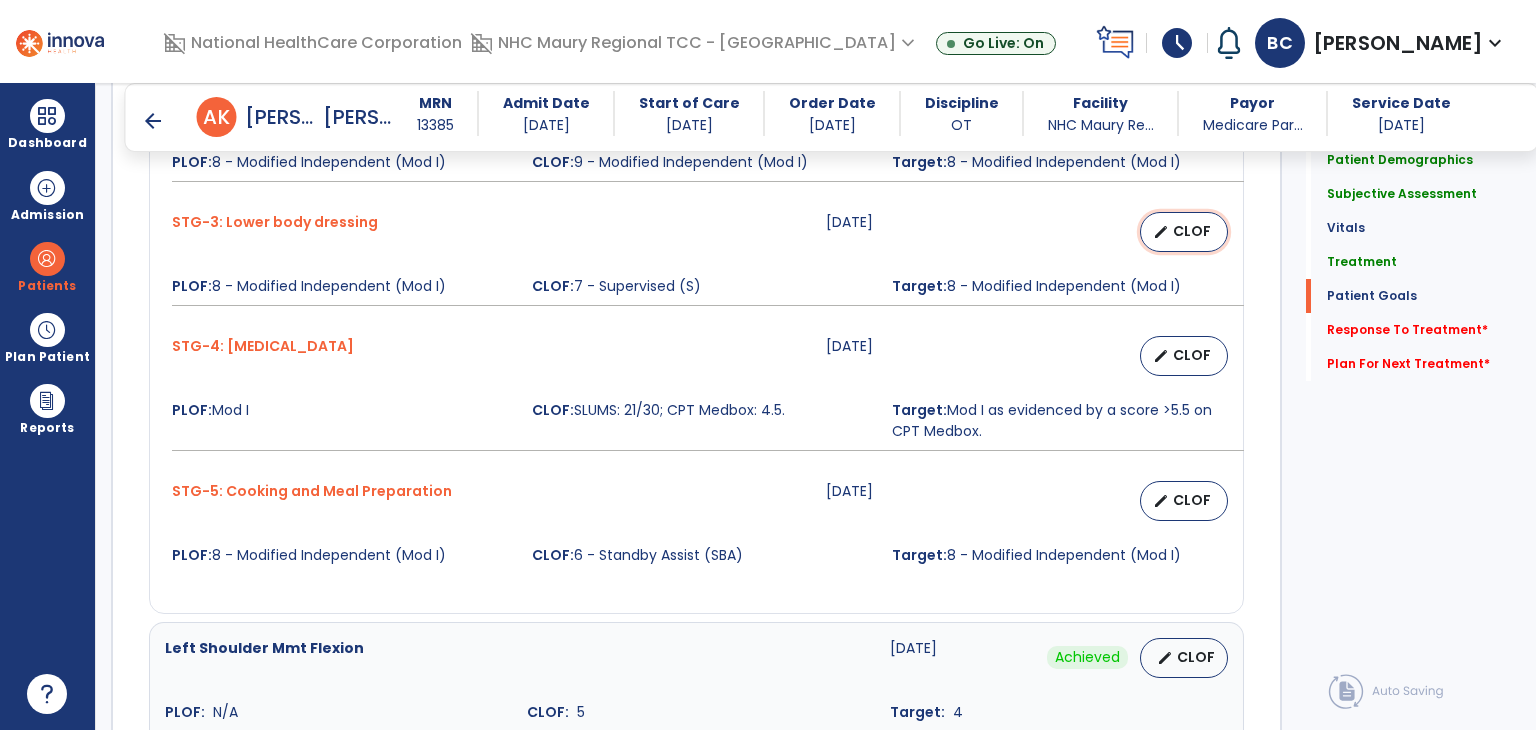 click on "edit" at bounding box center (1161, 232) 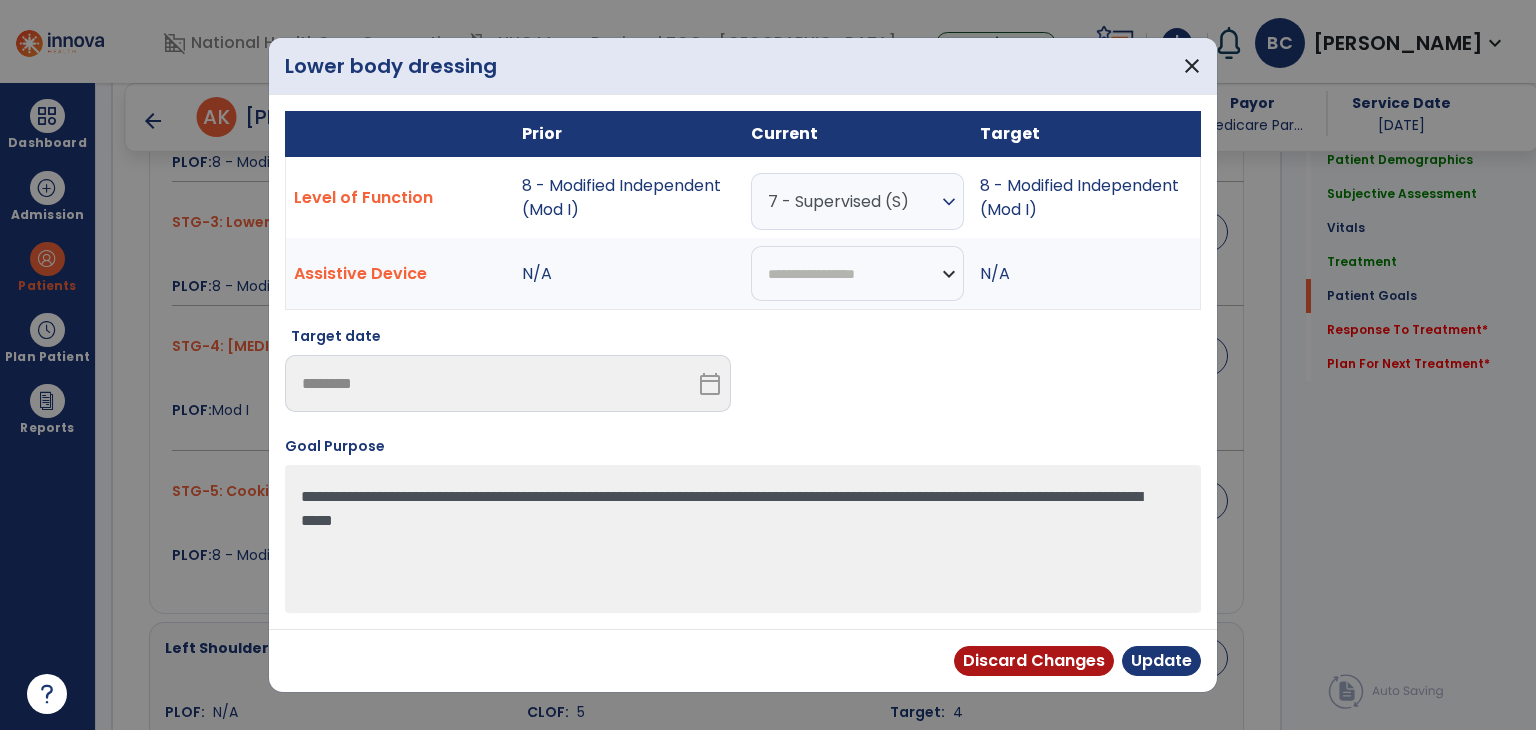 click on "7 - Supervised (S)" at bounding box center [852, 201] 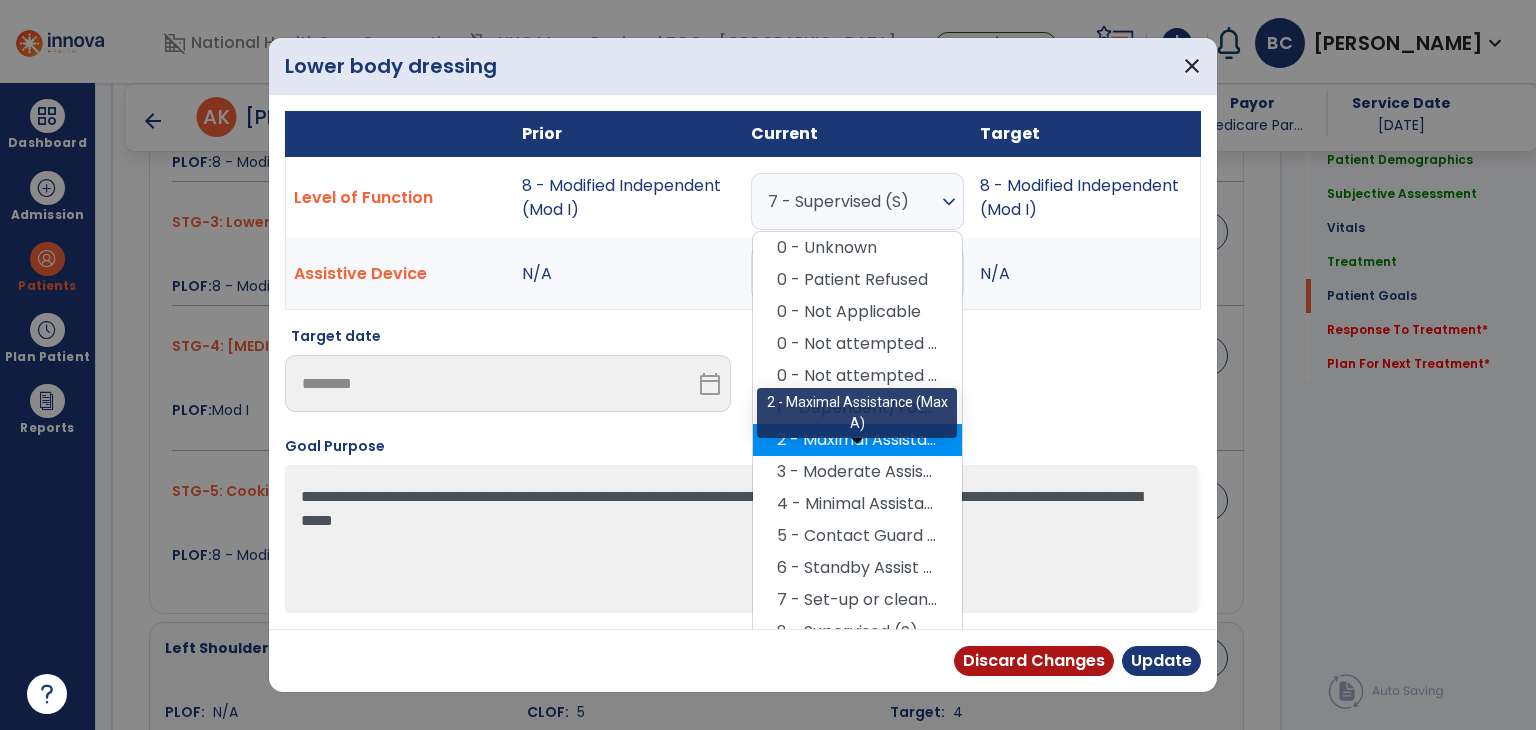scroll, scrollTop: 84, scrollLeft: 0, axis: vertical 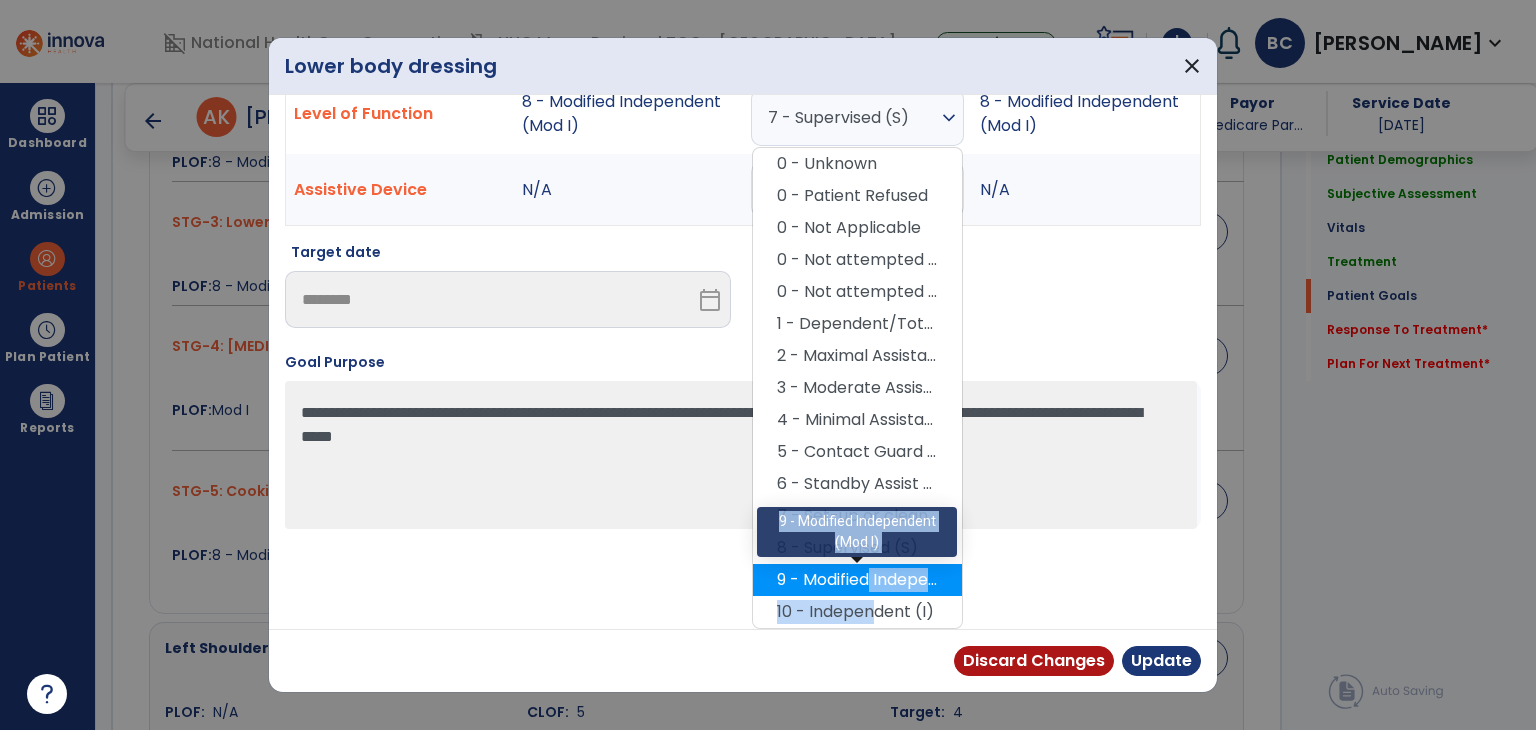click on "0 - Unknown   0 - Patient Refused   0 - Not Applicable   0 - Not attempted due to environmental limitation   0 - Not attempted due to medical condition or safety concerns   1 - Dependent/Total Assistance (D)   2 - Maximal Assistance (Max A)   3 - Moderate Assistance (Mod A)   4 - Minimal Assistance (Min A)   5 - Contact Guard Assistance (CGA)   6 - Standby Assist (SBA)   7 - Set-up or clean-up assistance   8 - Supervised (S)   9 - Modified Independent (Mod I)  9 - Modified Independent (Mod I)  10 - Independent (I)" at bounding box center [857, 388] 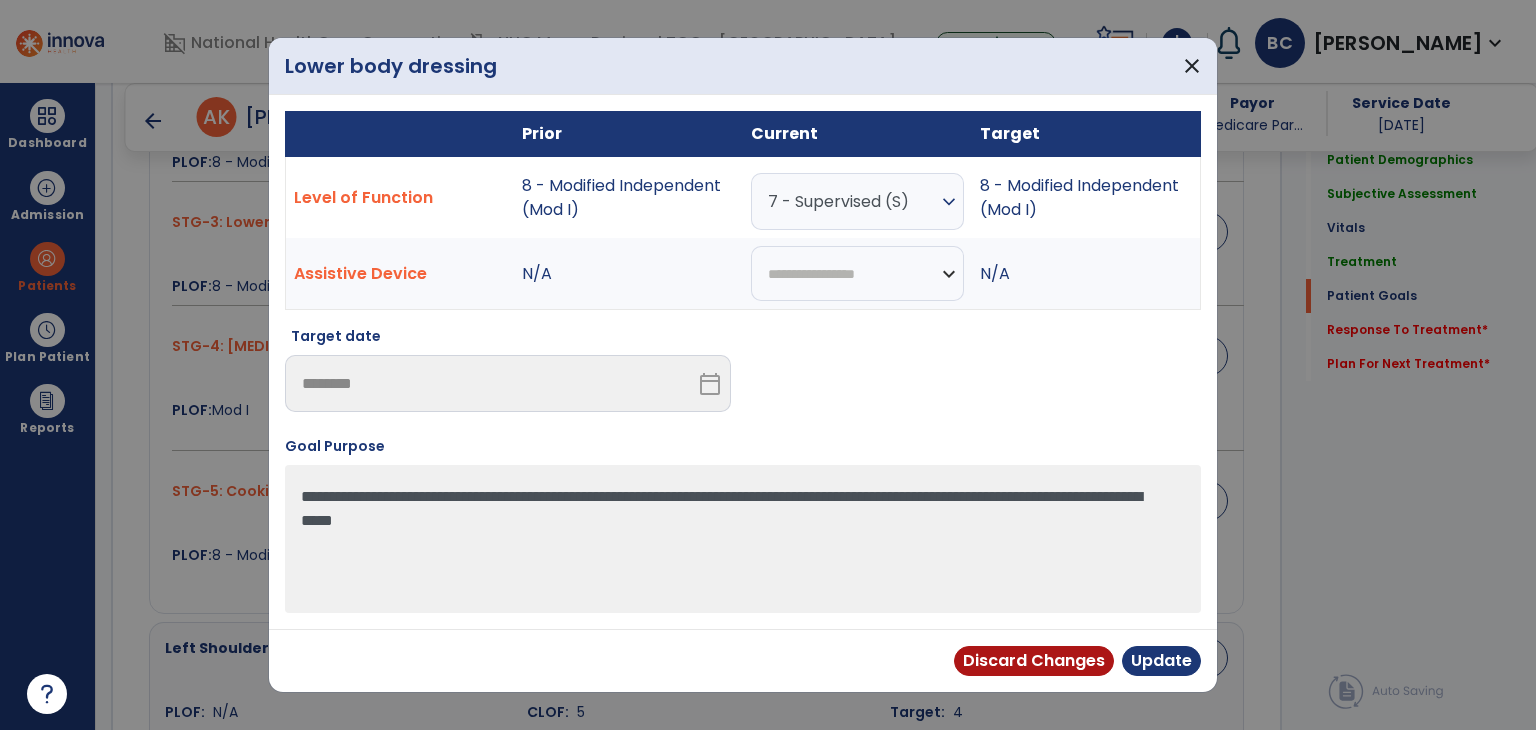 scroll, scrollTop: 0, scrollLeft: 0, axis: both 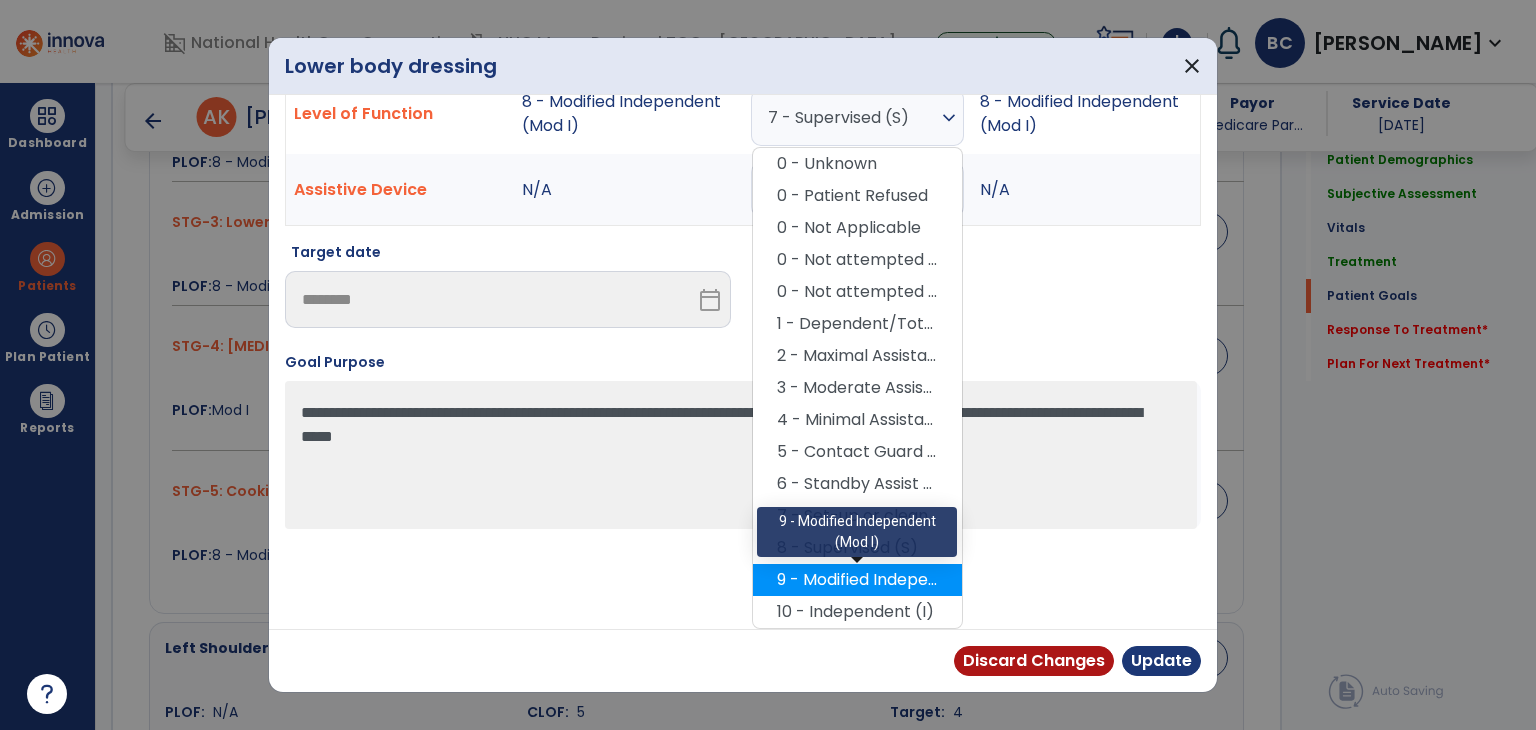 click on "9 - Modified Independent (Mod I)" at bounding box center [857, 580] 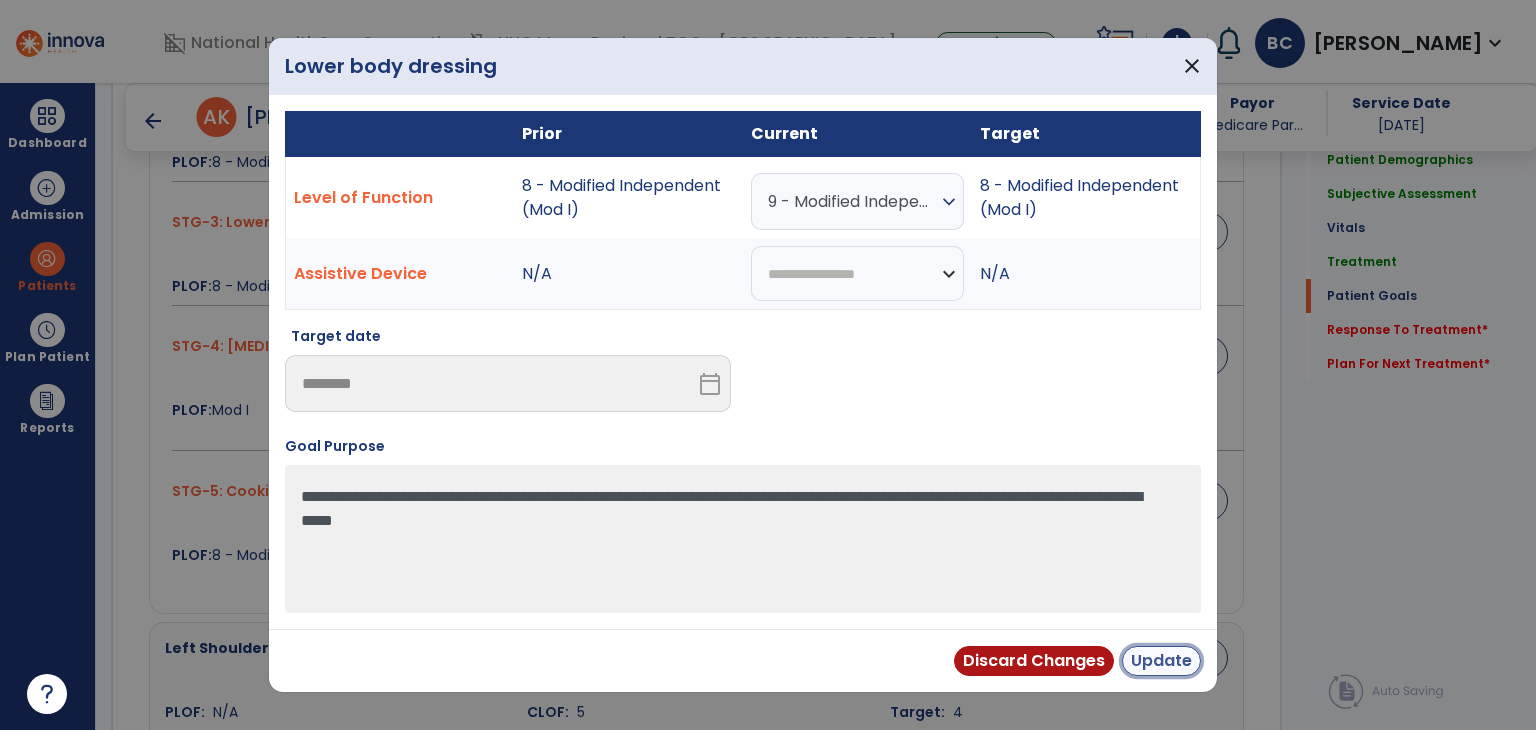 click on "Update" at bounding box center [1161, 661] 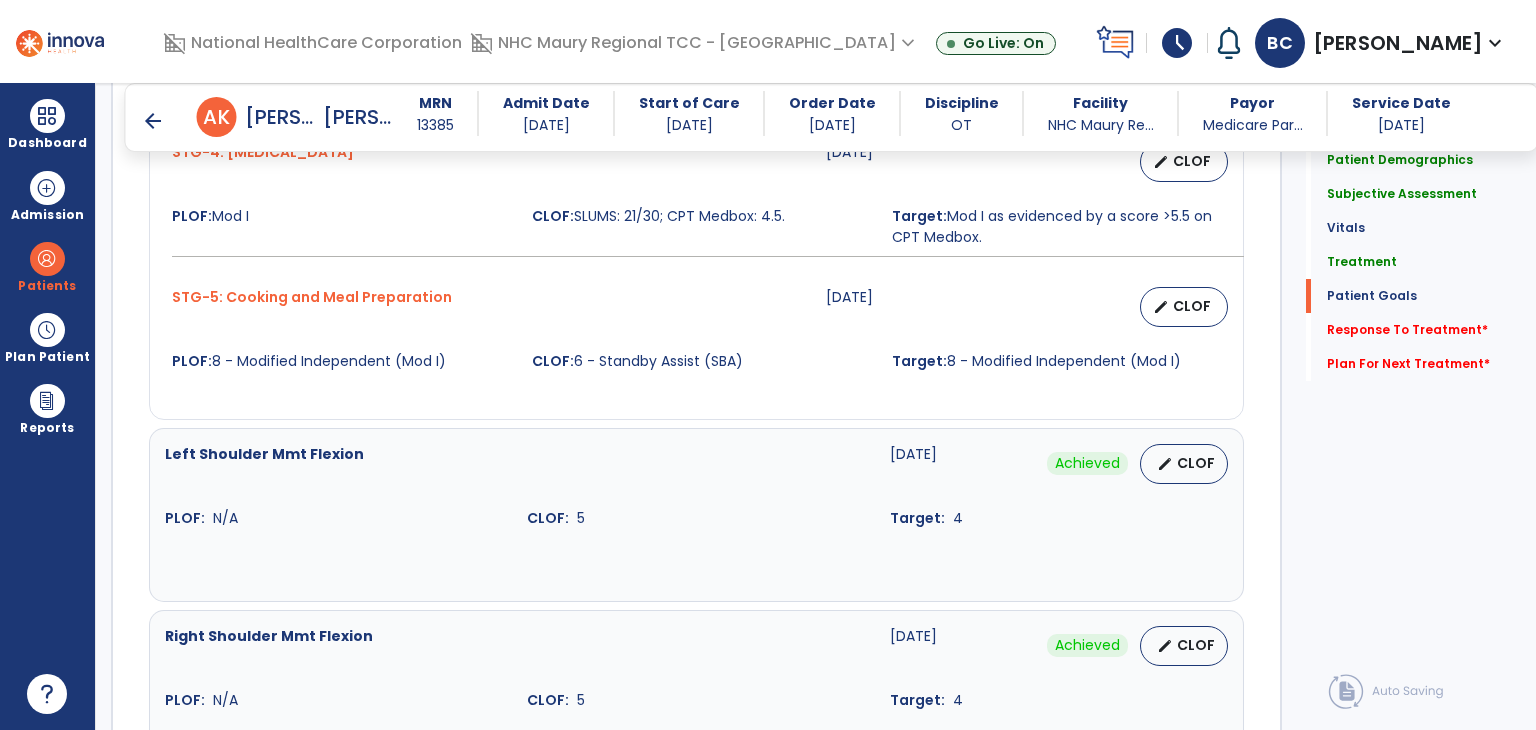 scroll, scrollTop: 2276, scrollLeft: 0, axis: vertical 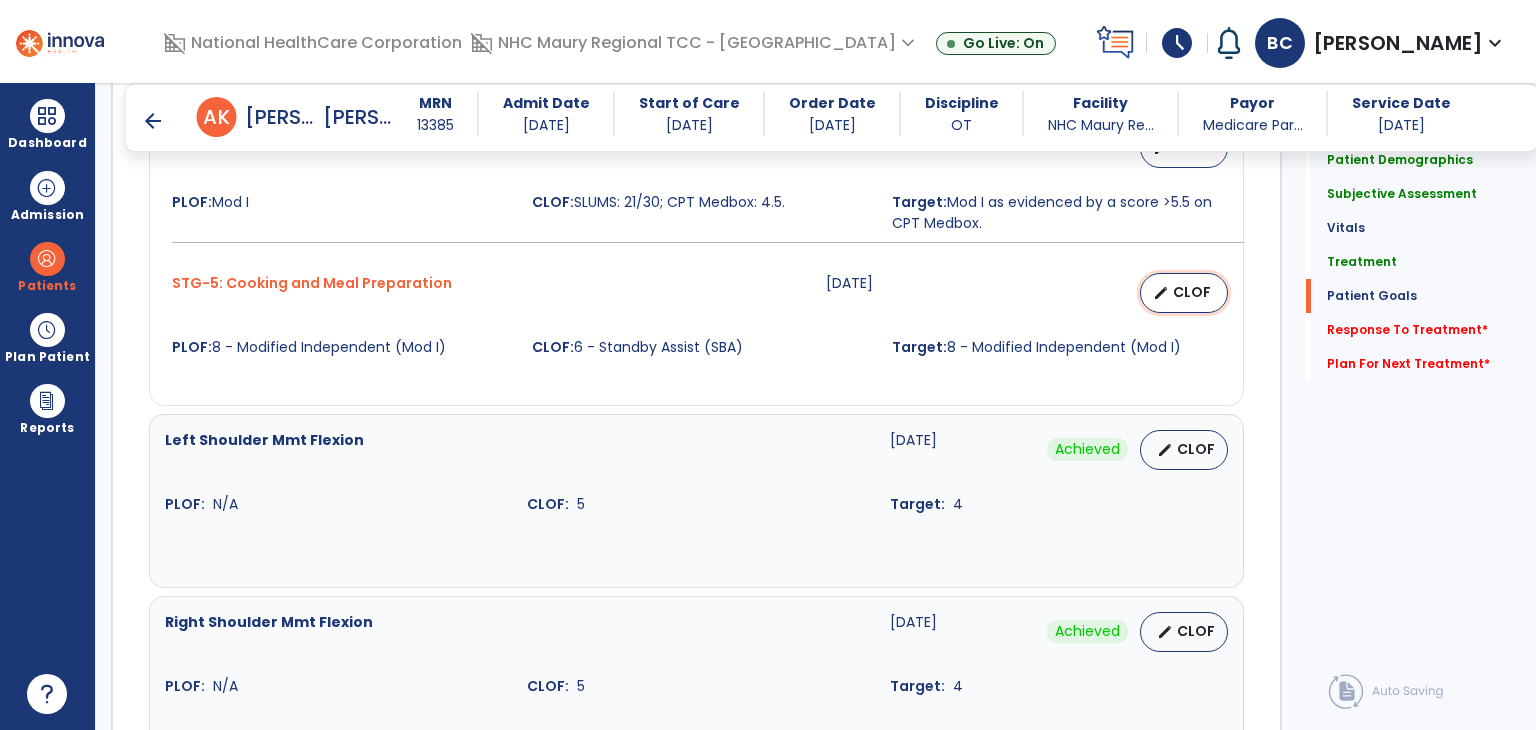 click on "edit" at bounding box center [1161, 293] 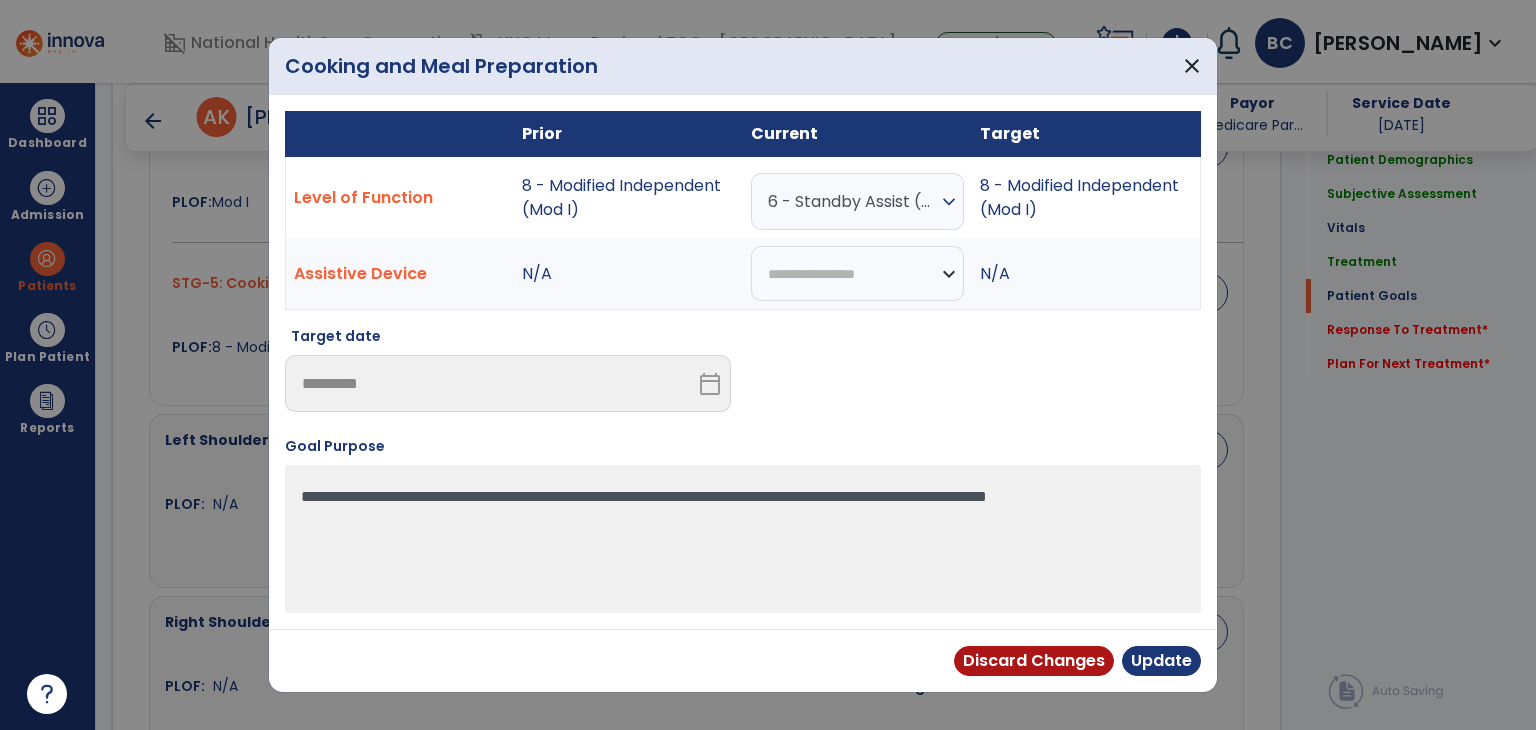 click on "6 - Standby Assist (SBA)   expand_more" at bounding box center [857, 201] 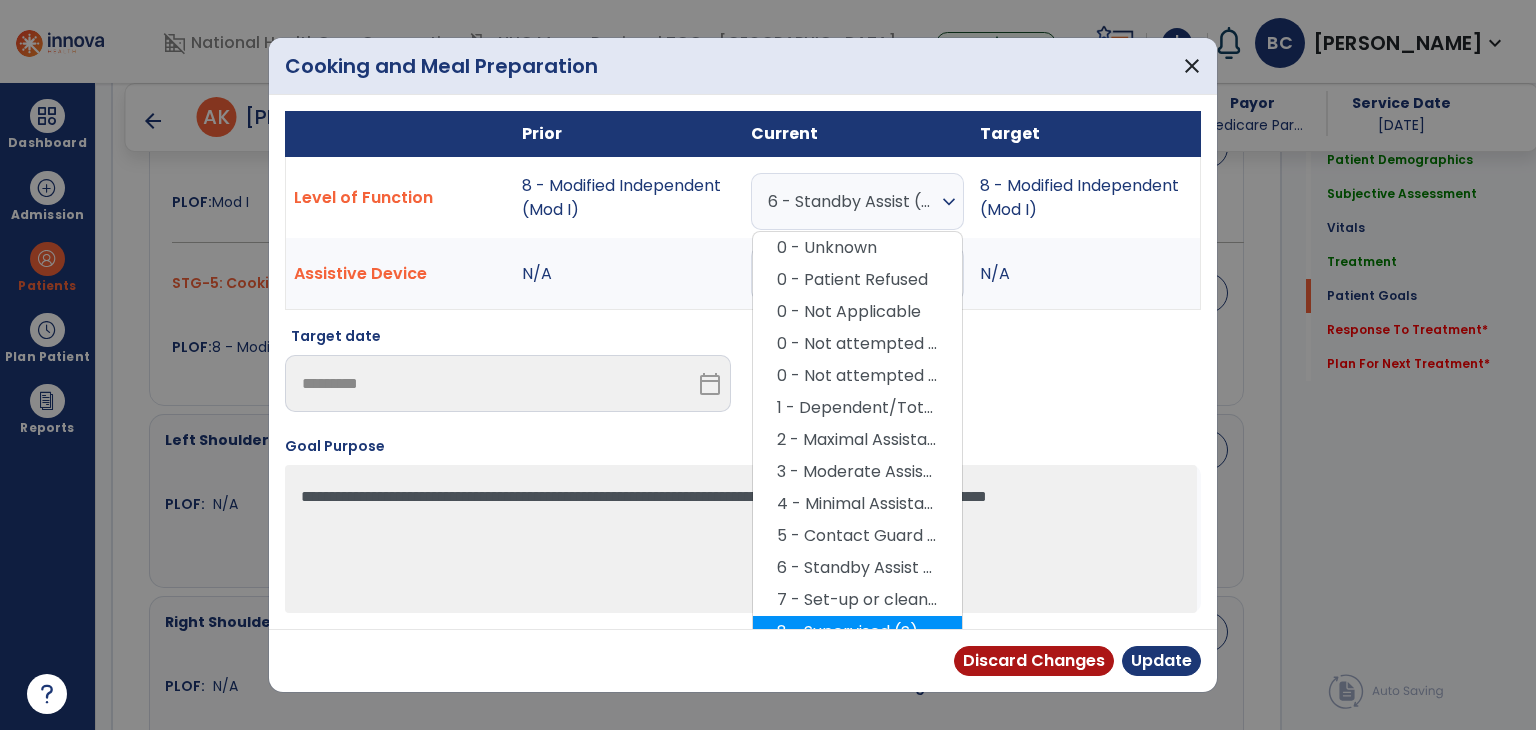 scroll, scrollTop: 84, scrollLeft: 0, axis: vertical 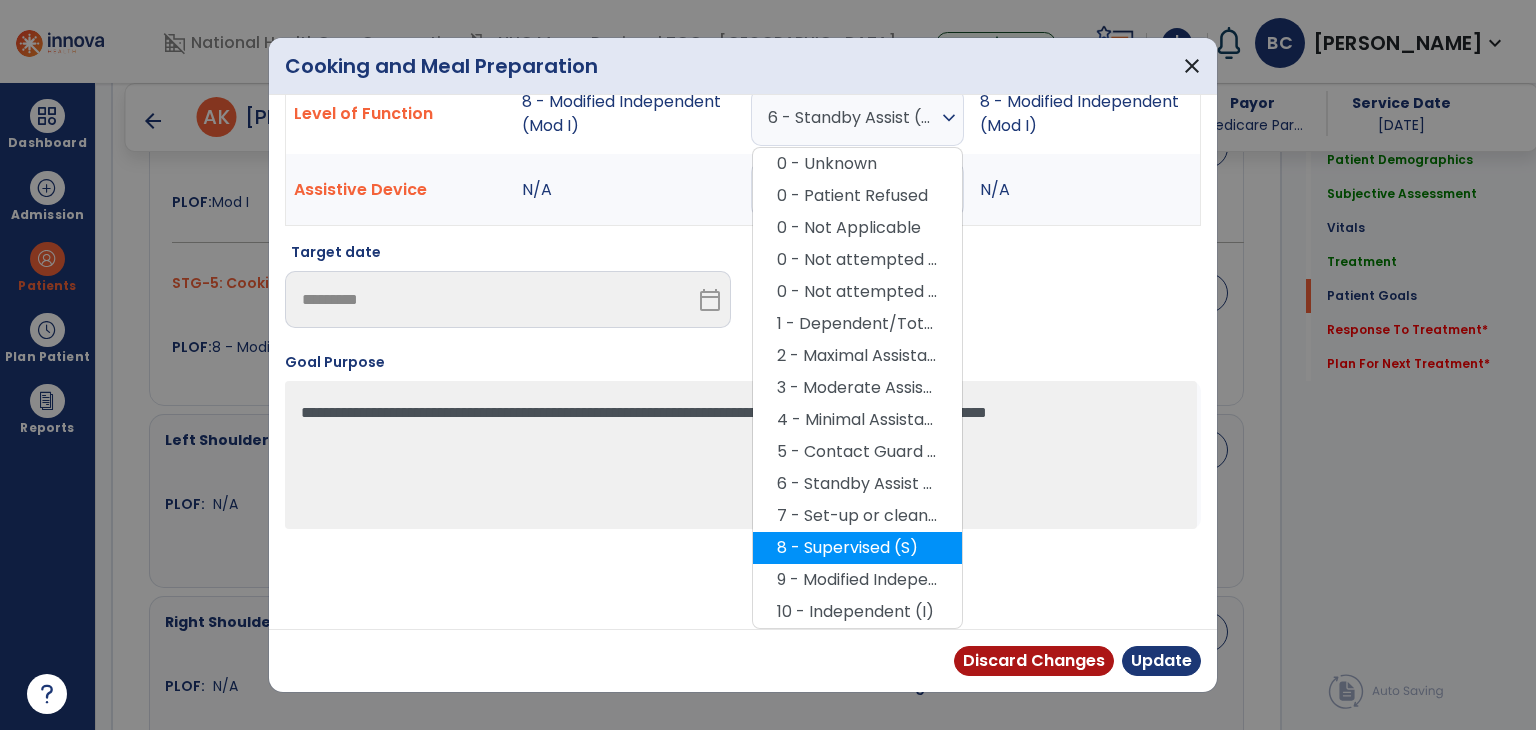 click on "8 - Supervised (S)" at bounding box center [857, 548] 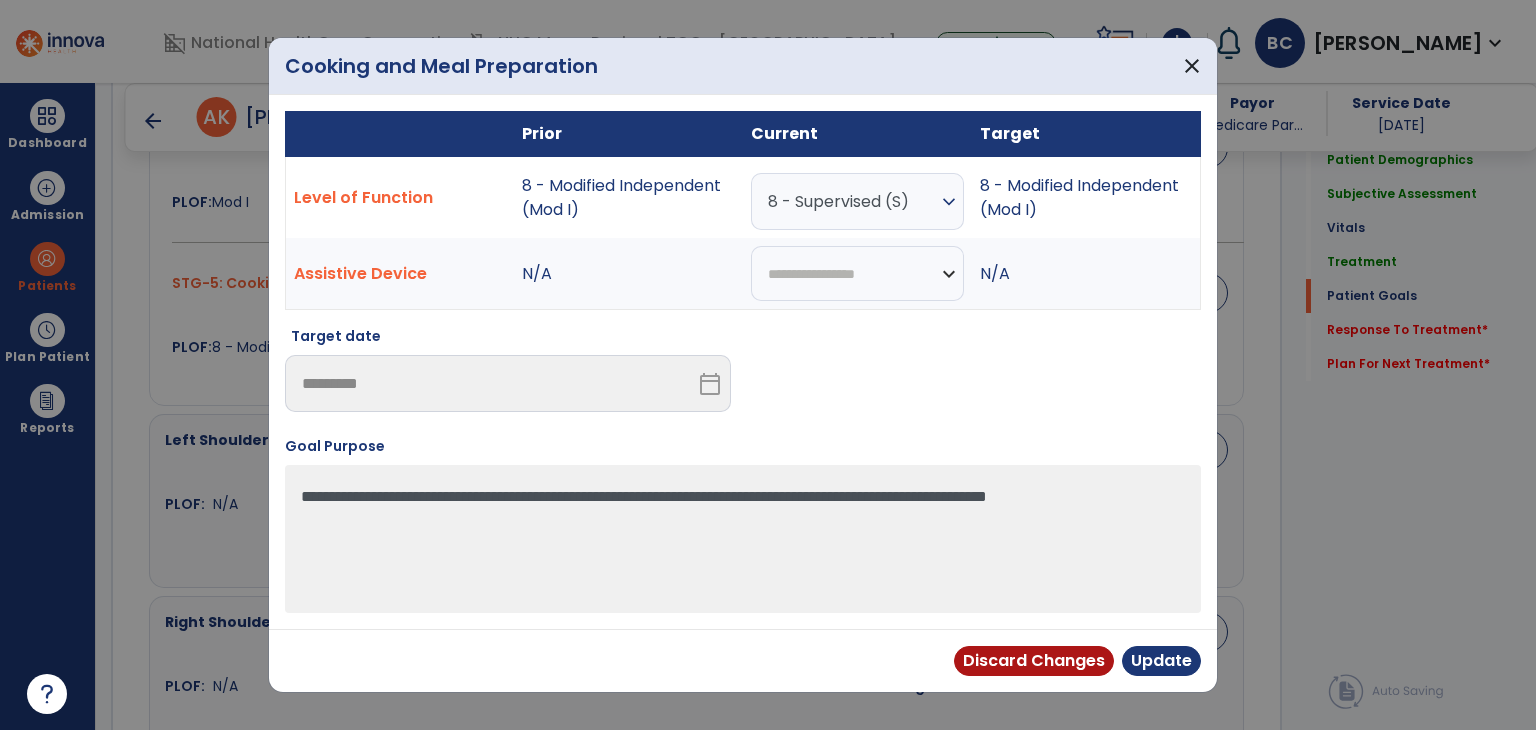 scroll, scrollTop: 0, scrollLeft: 0, axis: both 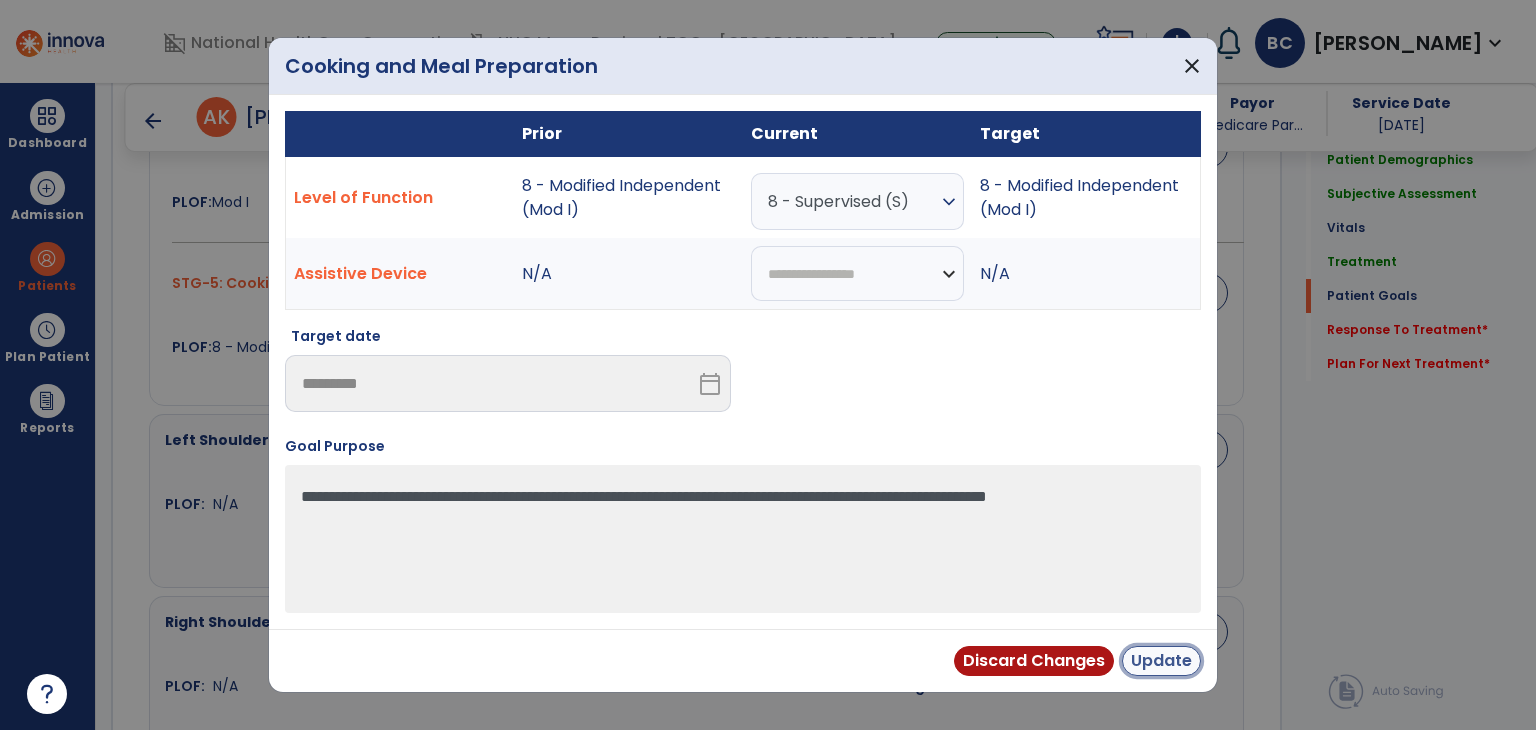click on "Update" at bounding box center (1161, 661) 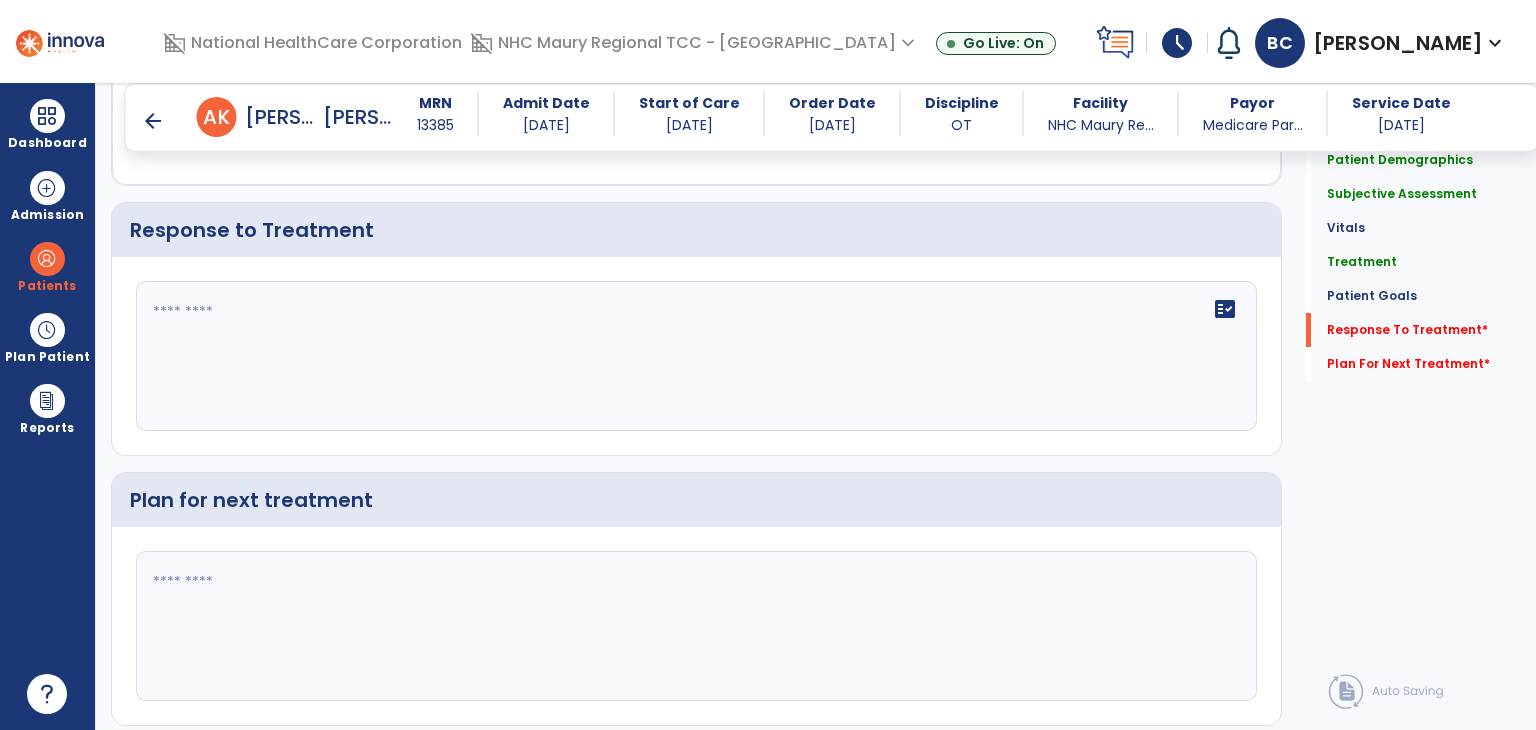 scroll, scrollTop: 2926, scrollLeft: 0, axis: vertical 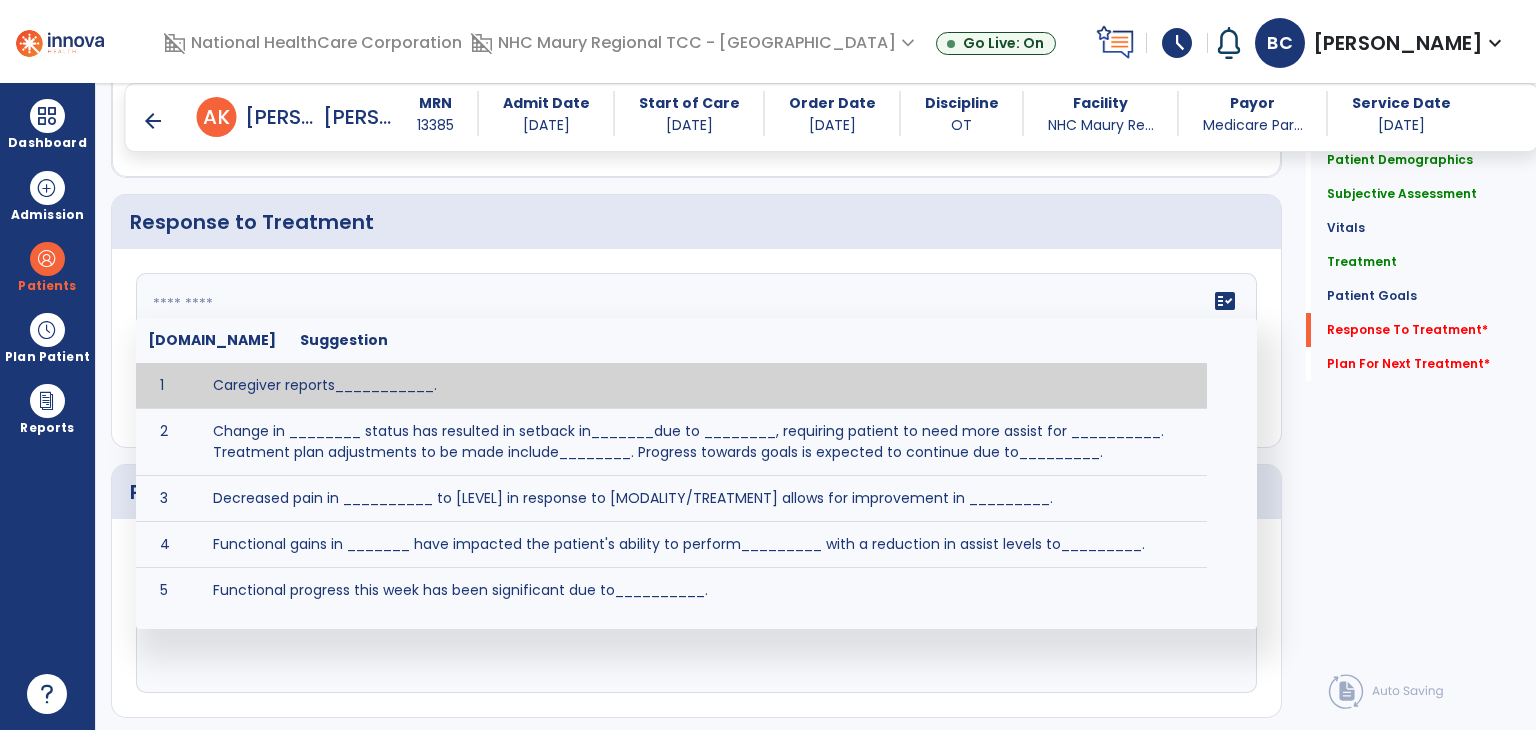 click on "fact_check  [DOMAIN_NAME] Suggestion 1 Caregiver reports___________. 2 Change in ________ status has resulted in setback in_______due to ________, requiring patient to need more assist for __________.   Treatment plan adjustments to be made include________.  Progress towards goals is expected to continue due to_________. 3 Decreased pain in __________ to [LEVEL] in response to [MODALITY/TREATMENT] allows for improvement in _________. 4 Functional gains in _______ have impacted the patient's ability to perform_________ with a reduction in assist levels to_________. 5 Functional progress this week has been significant due to__________. 6 Gains in ________ have improved the patient's ability to perform ______with decreased levels of assist to___________. 7 Improvement in ________allows patient to tolerate higher levels of challenges in_________. 8 Pain in [AREA] has decreased to [LEVEL] in response to [TREATMENT/MODALITY], allowing fore ease in completing__________. 9 10 11 12 13 14 15 16 17 18 19 20 21" 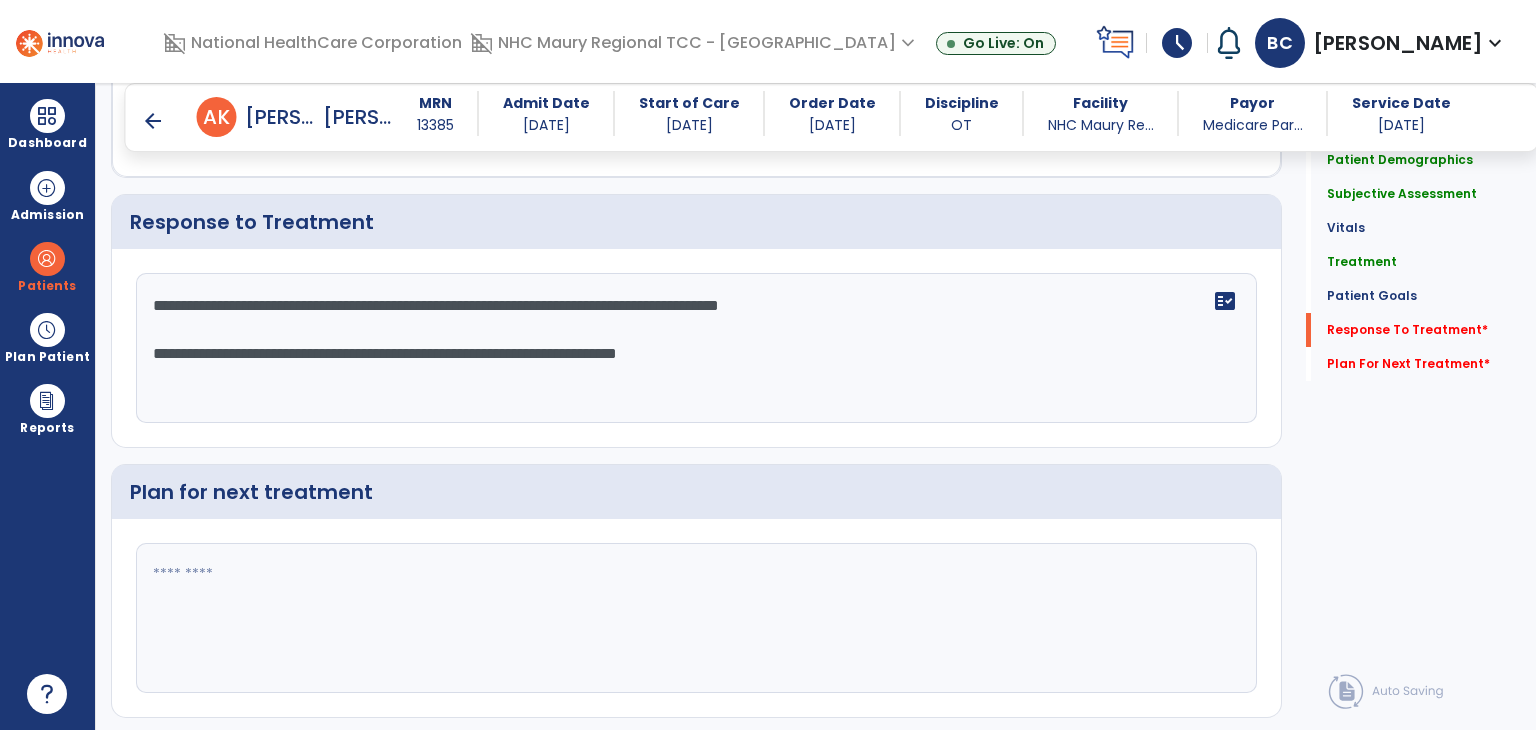 type on "**********" 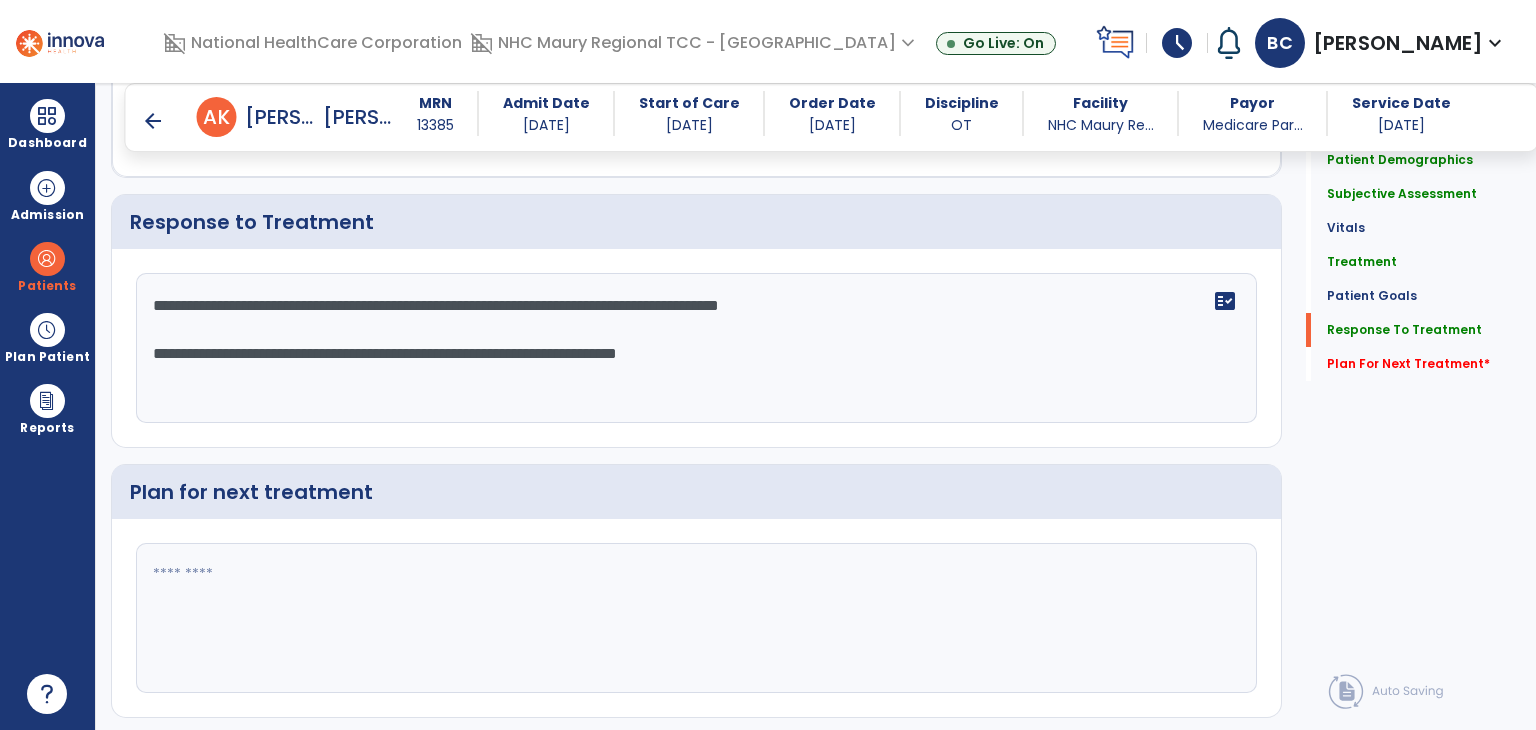 click 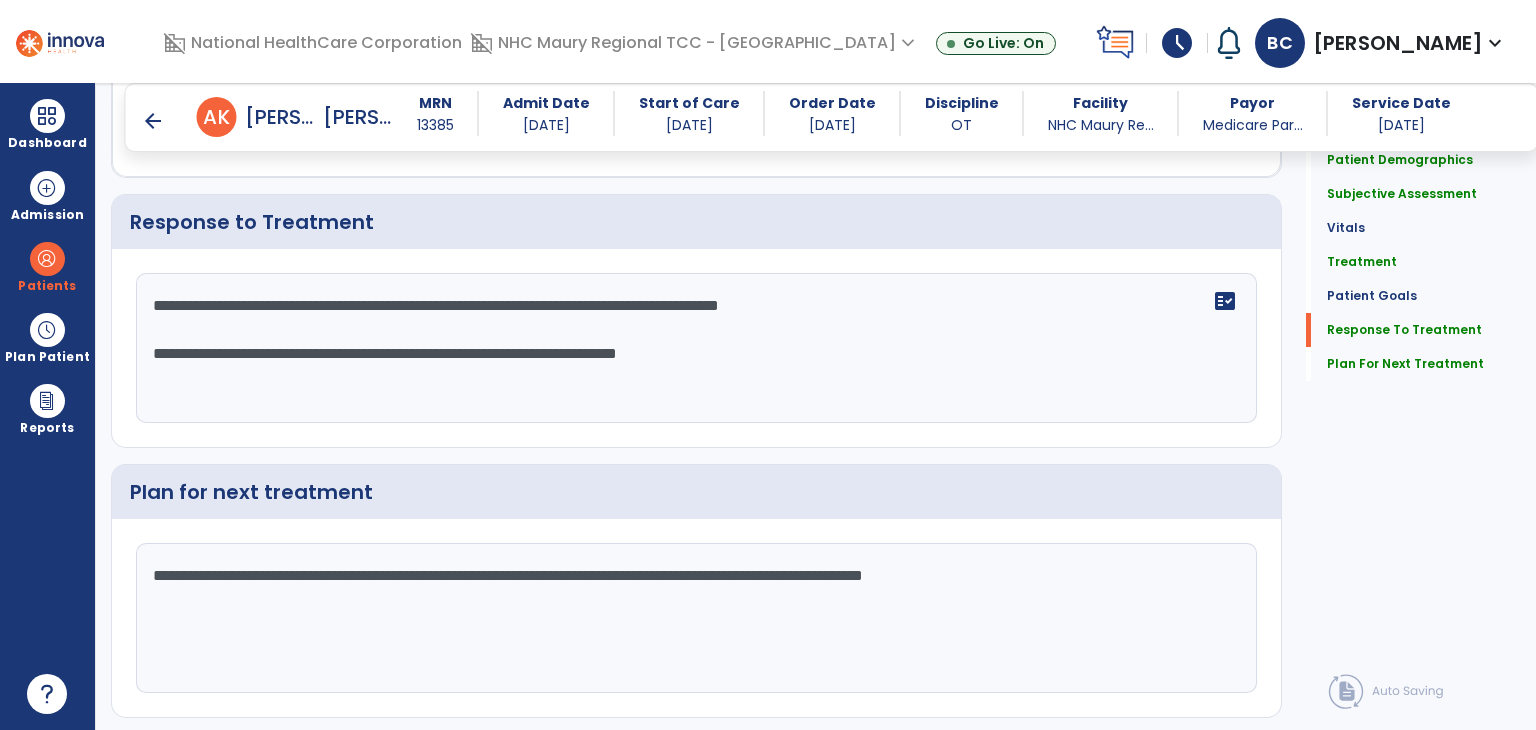 scroll, scrollTop: 2973, scrollLeft: 0, axis: vertical 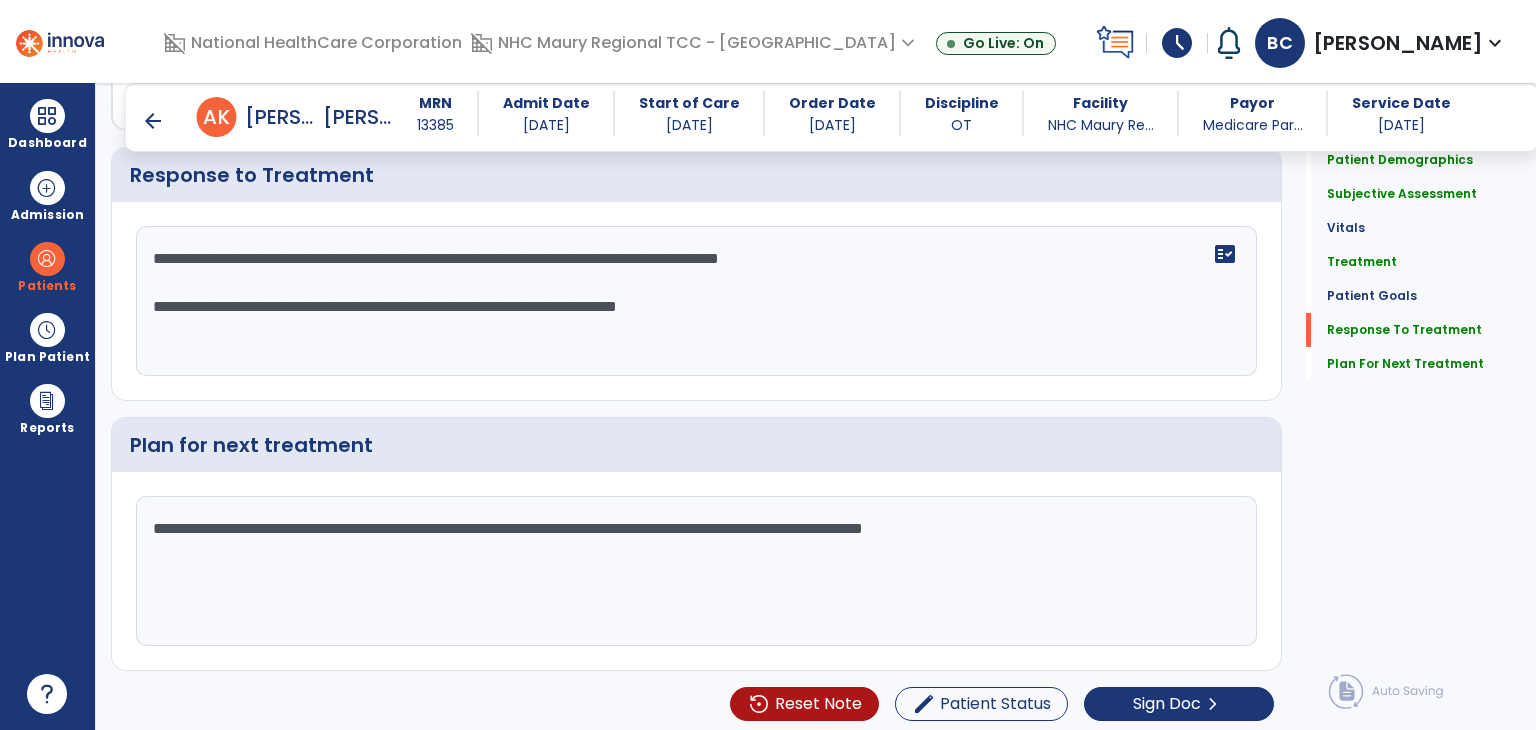 type on "**********" 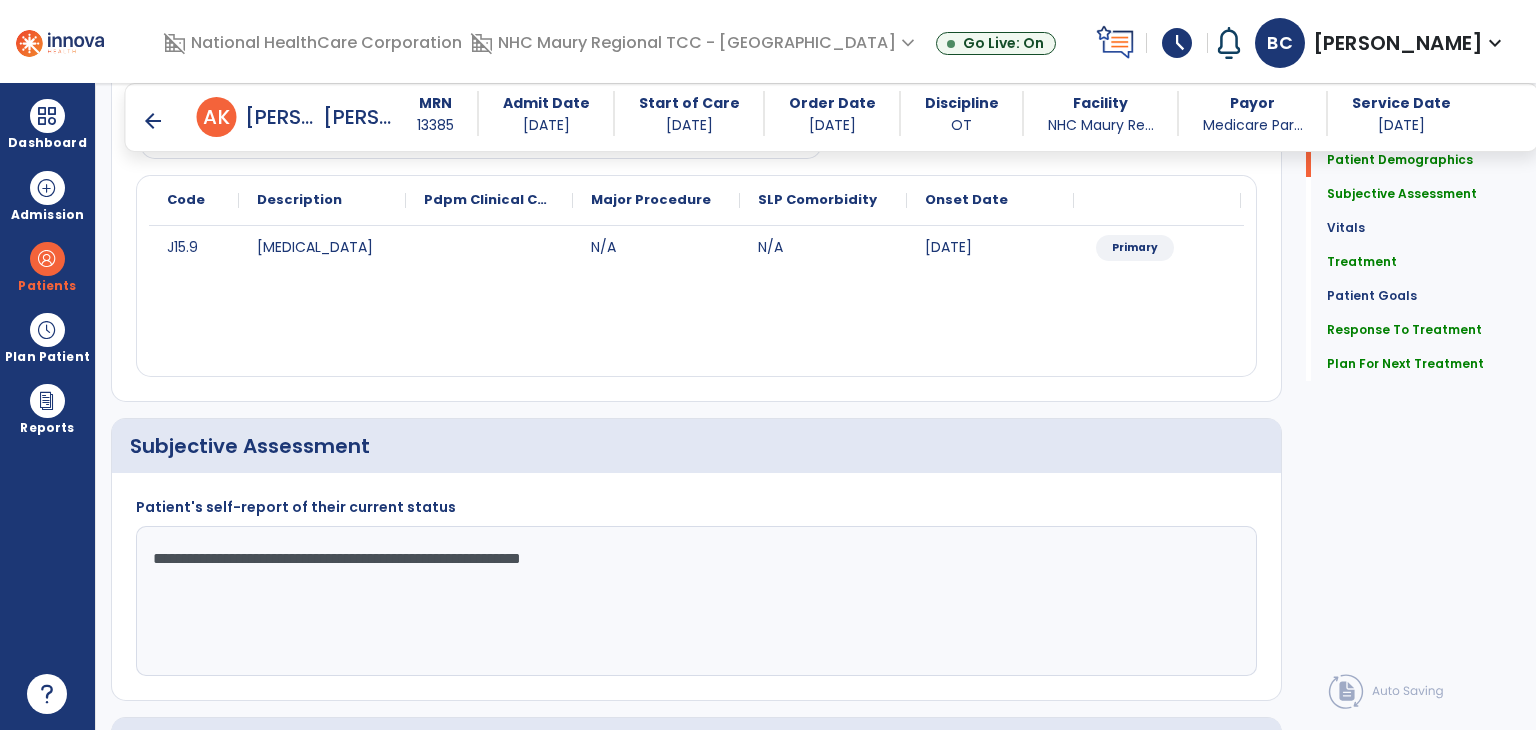 scroll, scrollTop: 0, scrollLeft: 0, axis: both 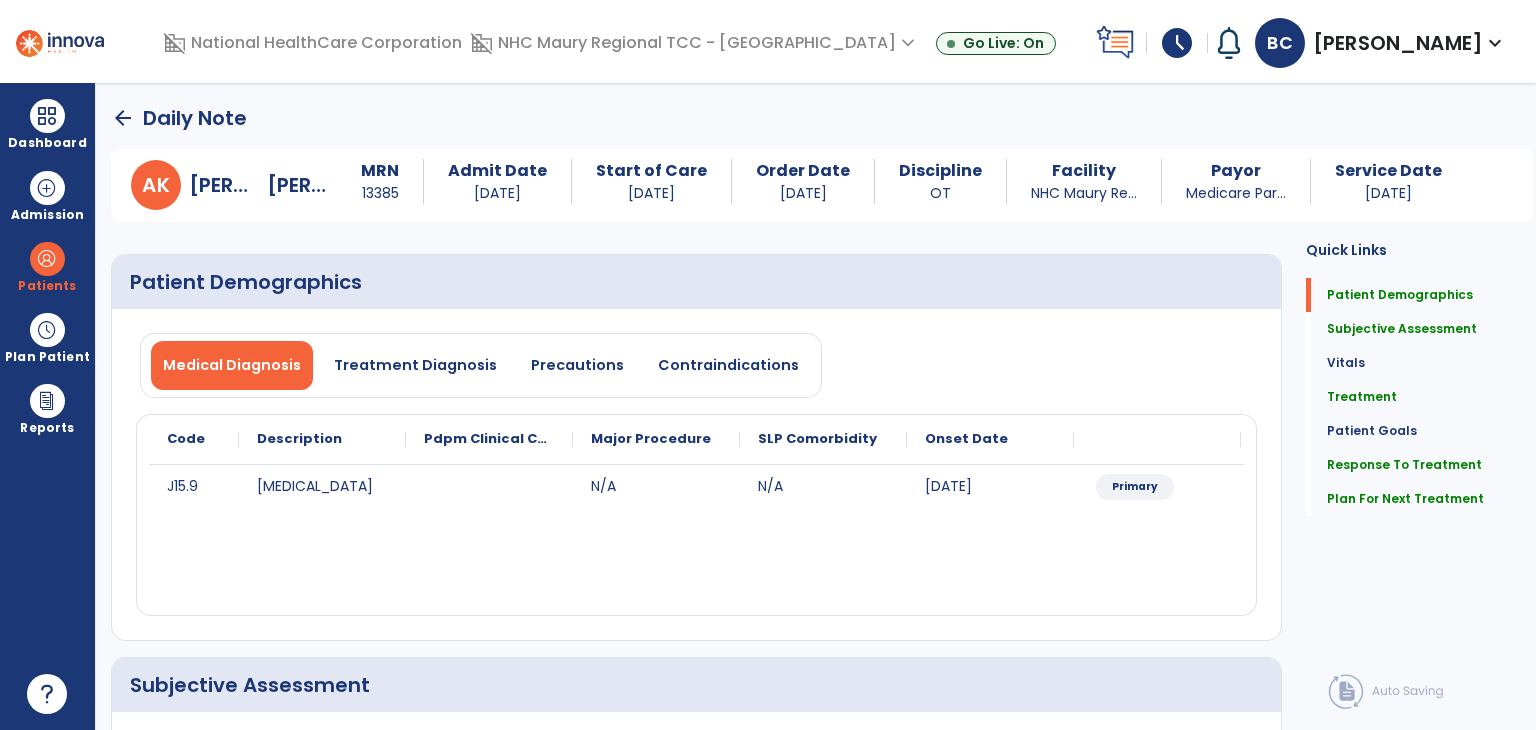 click on "Medical Diagnosis   Treatment Diagnosis   Precautions   Contraindications
Code
Description
Pdpm Clinical Category
J15.9" 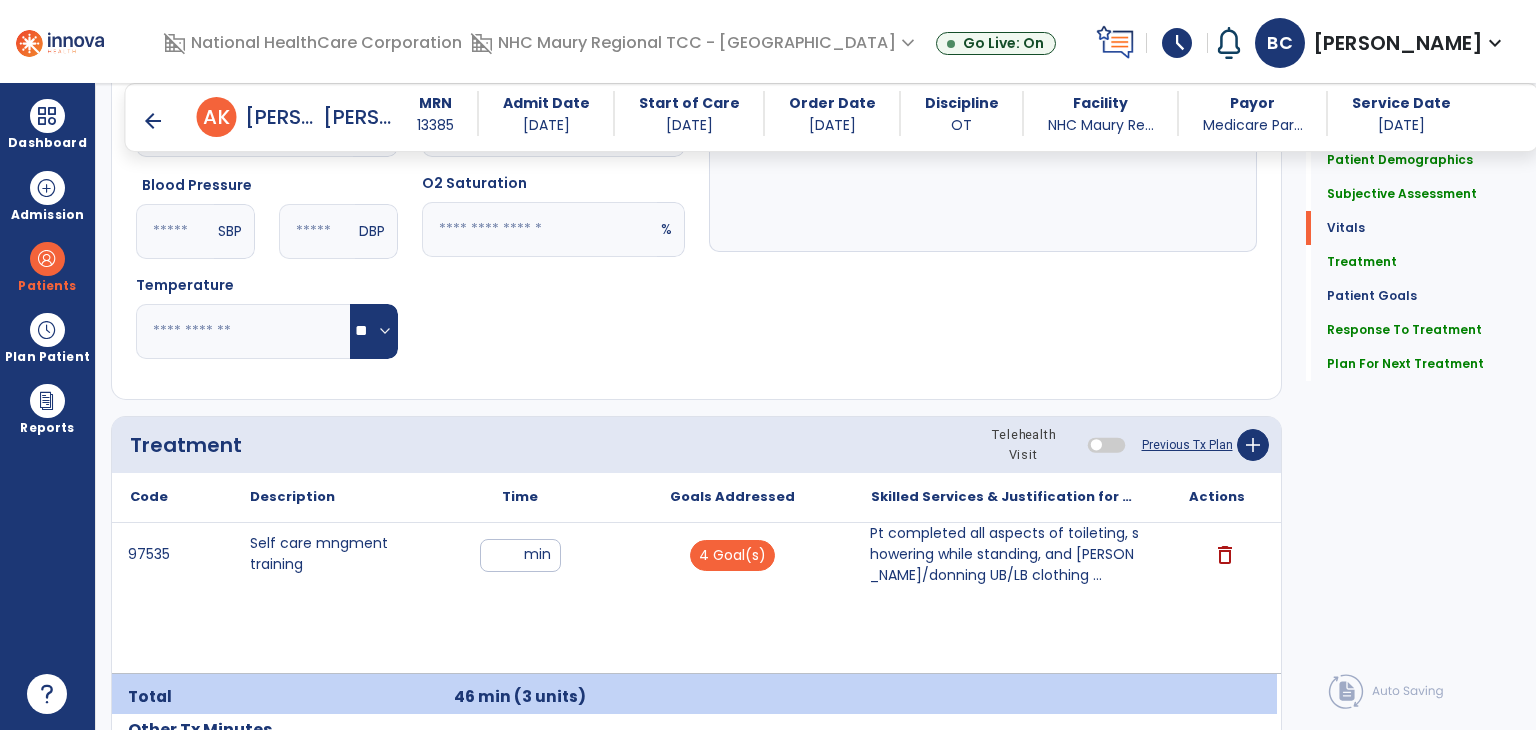 scroll, scrollTop: 1020, scrollLeft: 0, axis: vertical 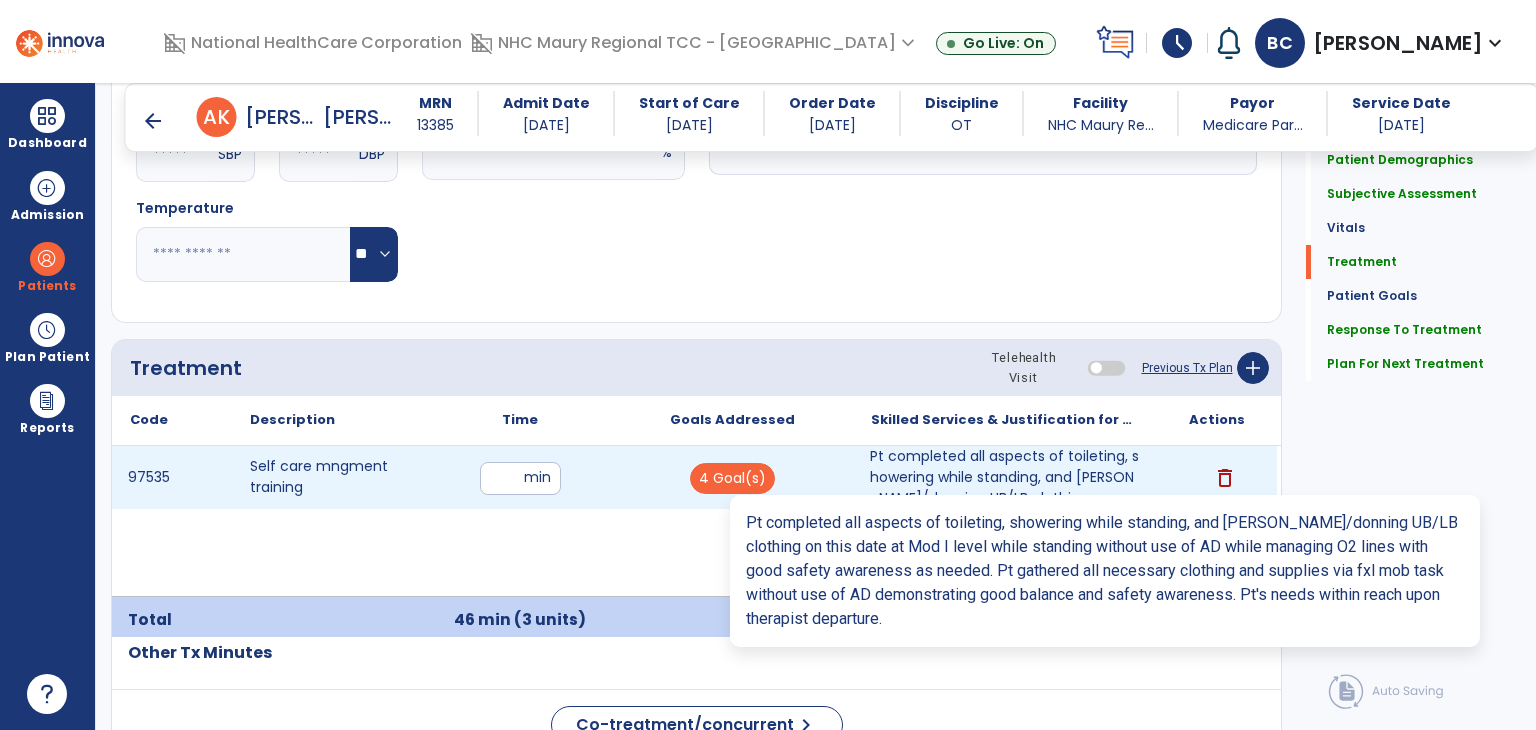 click on "Pt completed all aspects of toileting, showering while standing, and [PERSON_NAME]/donning UB/LB clothing ..." at bounding box center [1004, 477] 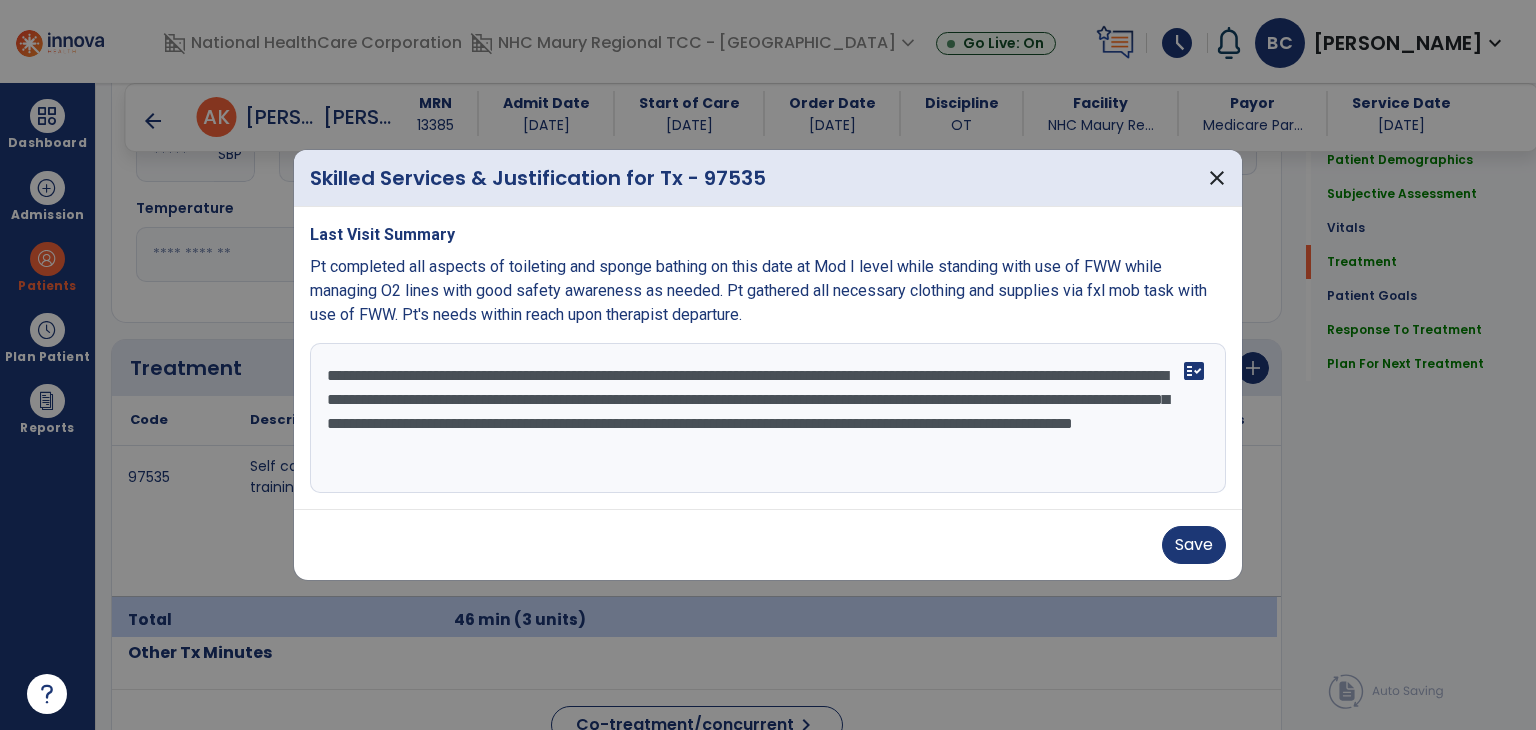 click on "**********" at bounding box center [768, 418] 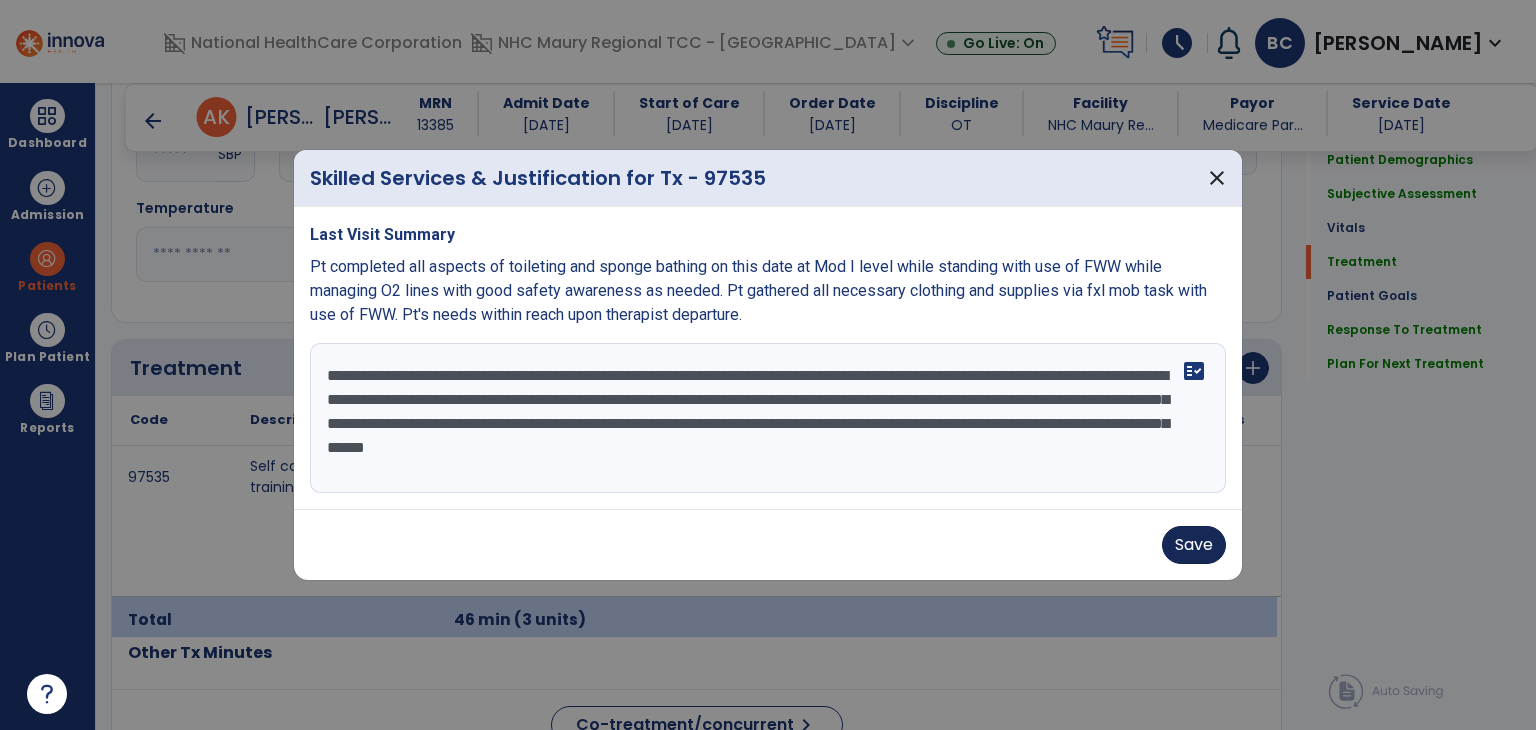type on "**********" 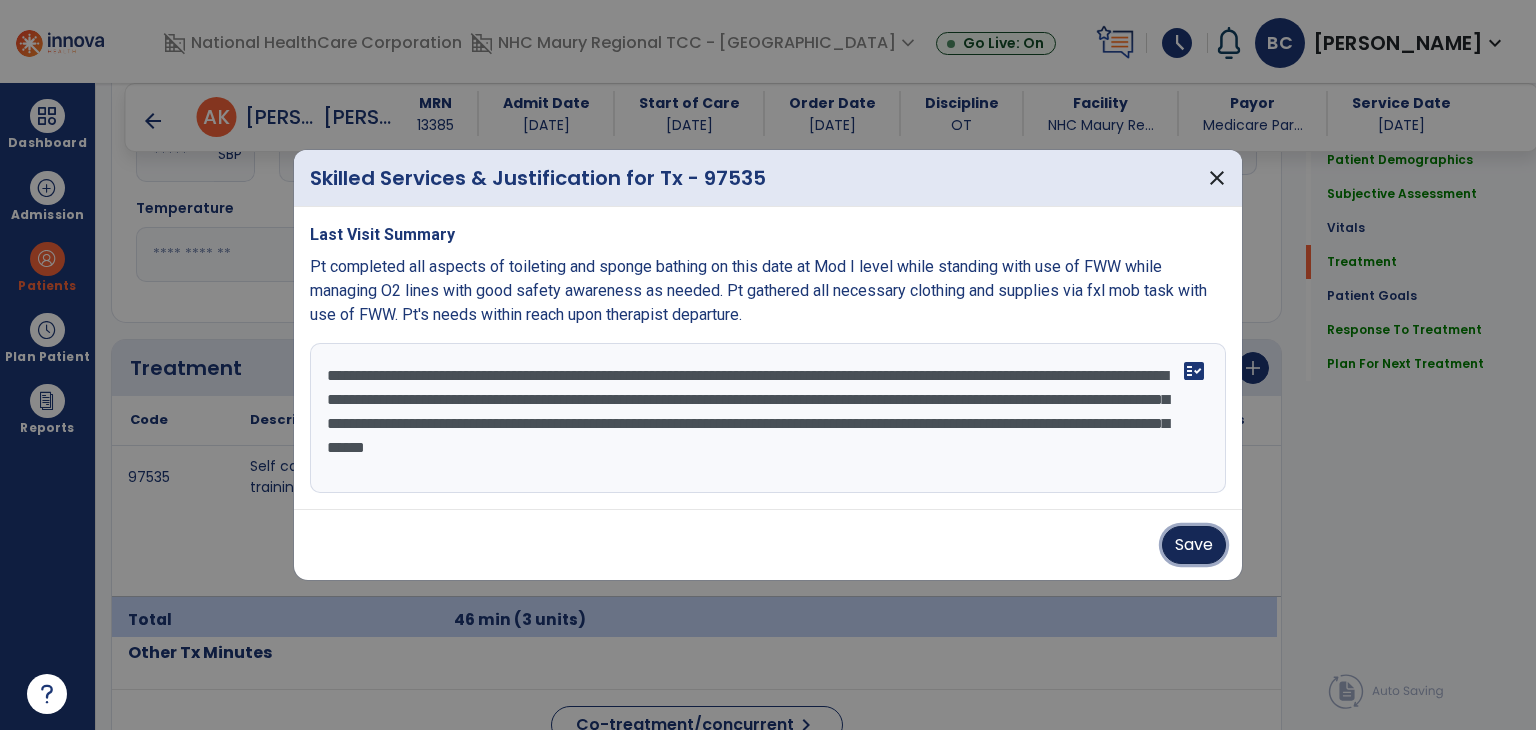click on "Save" at bounding box center (1194, 545) 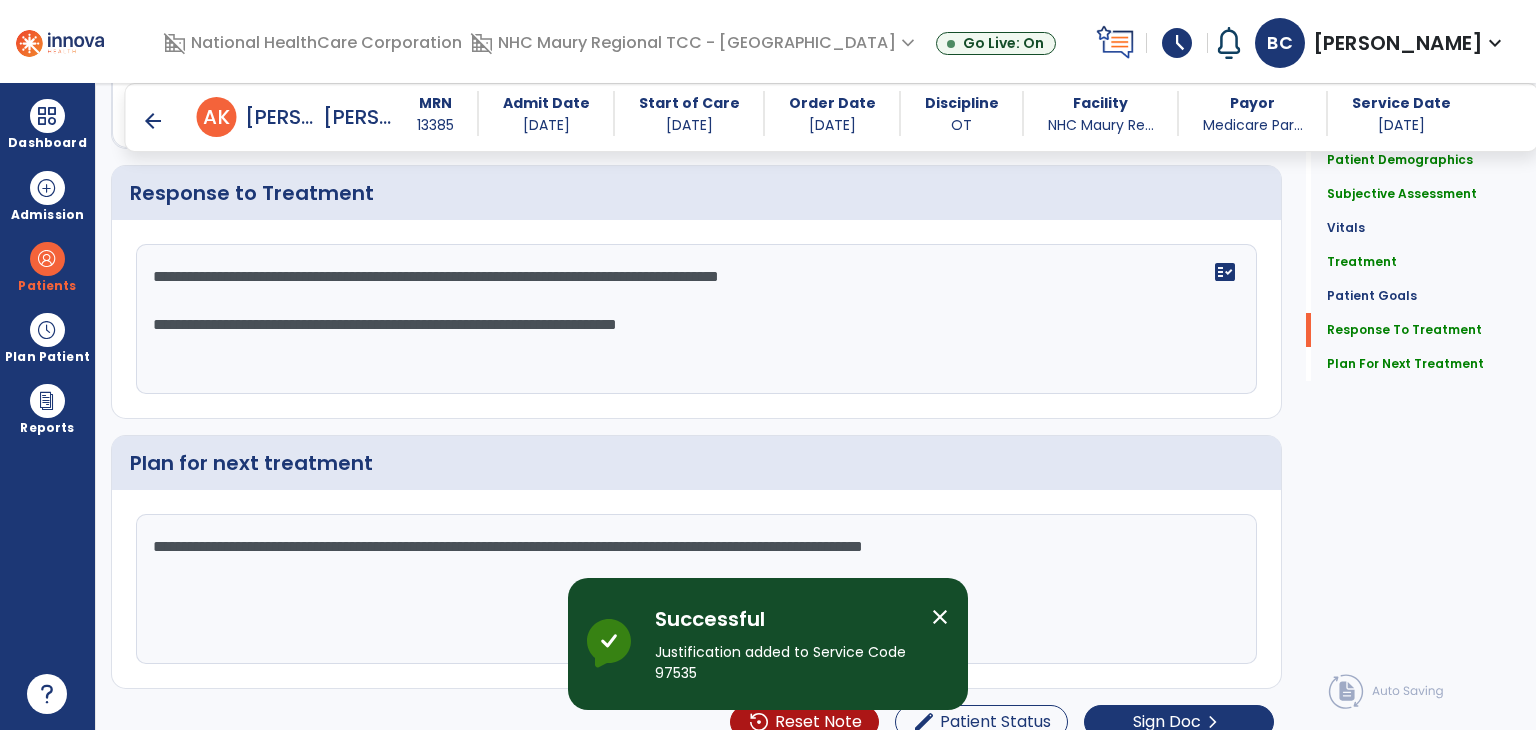 scroll, scrollTop: 2973, scrollLeft: 0, axis: vertical 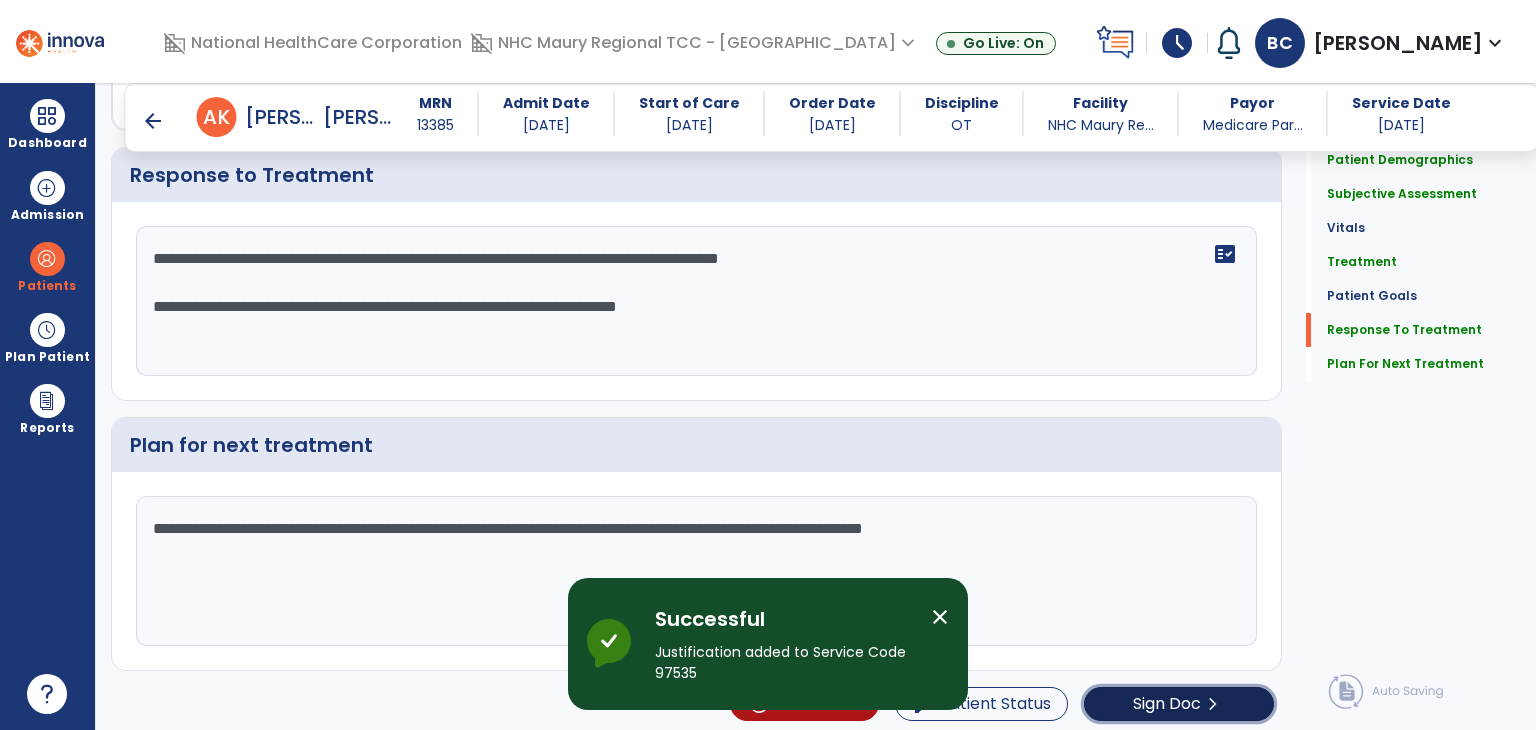 click on "chevron_right" 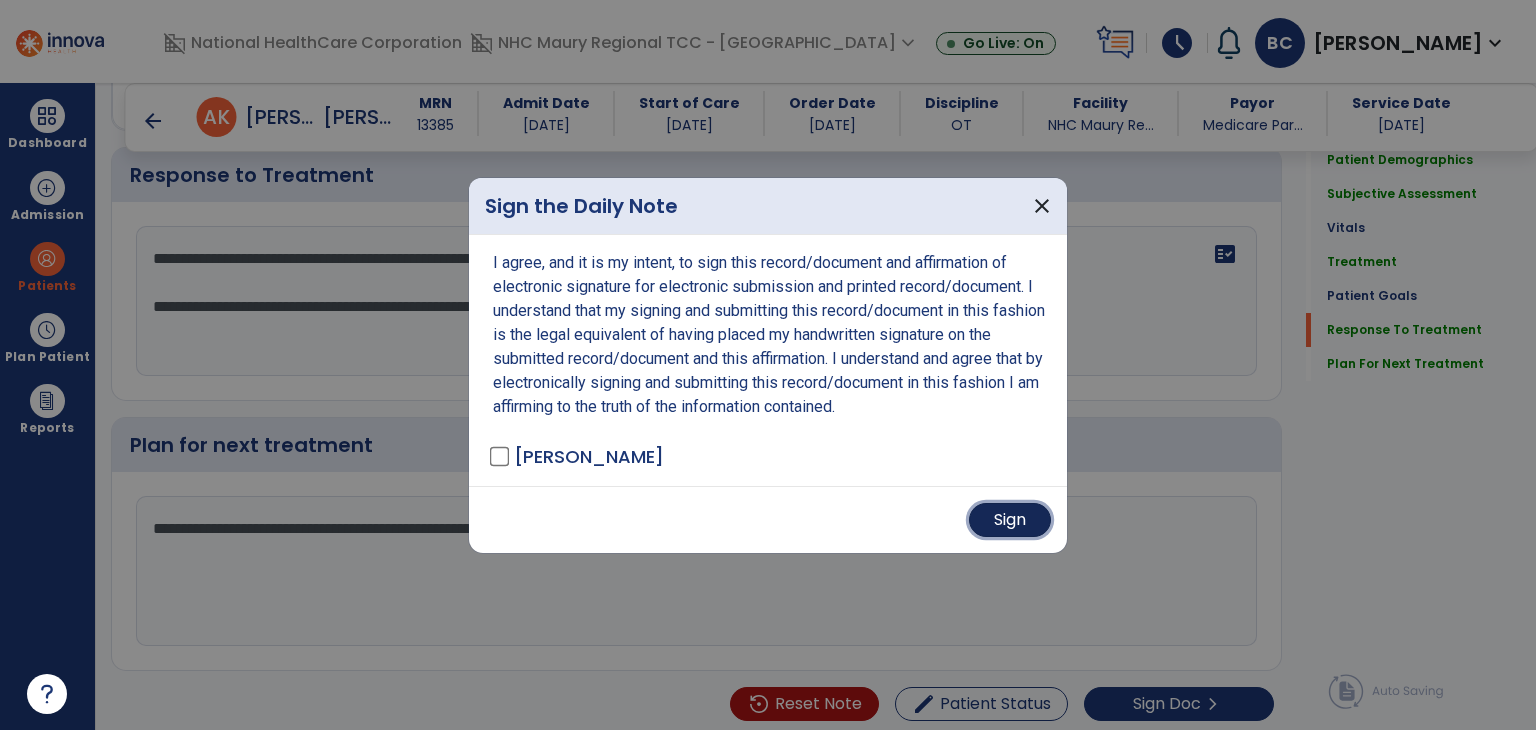 click on "Sign" at bounding box center (1010, 520) 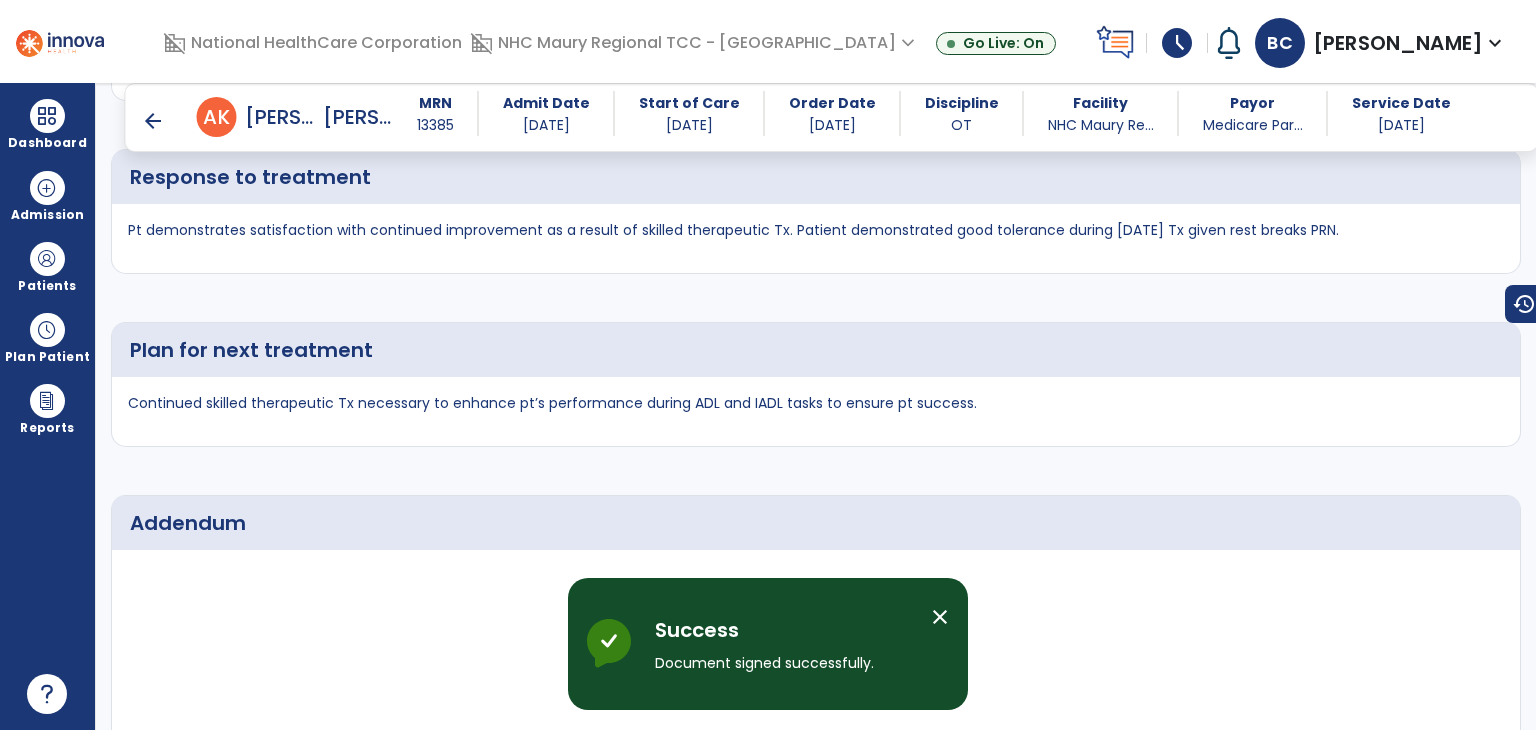 scroll, scrollTop: 4036, scrollLeft: 0, axis: vertical 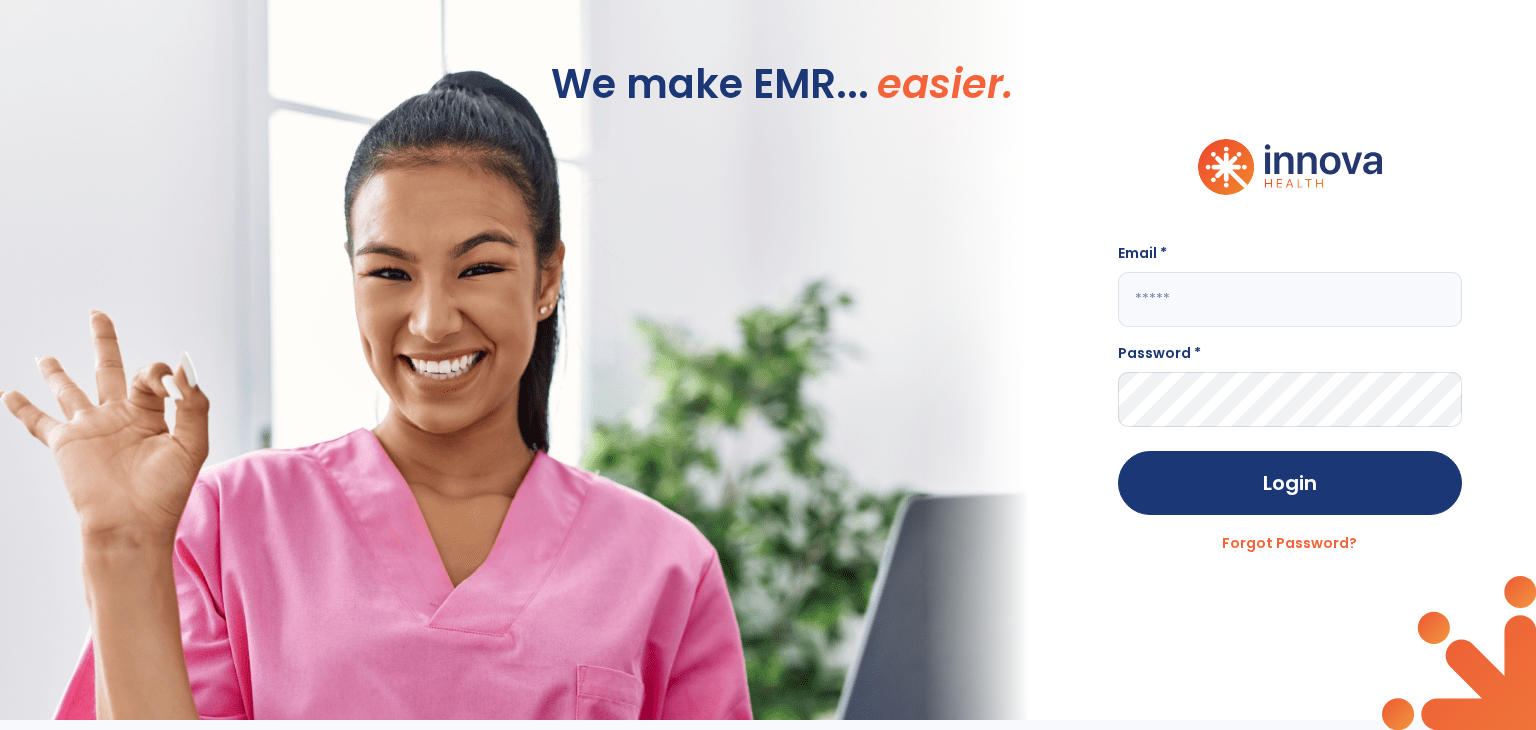 type on "**********" 